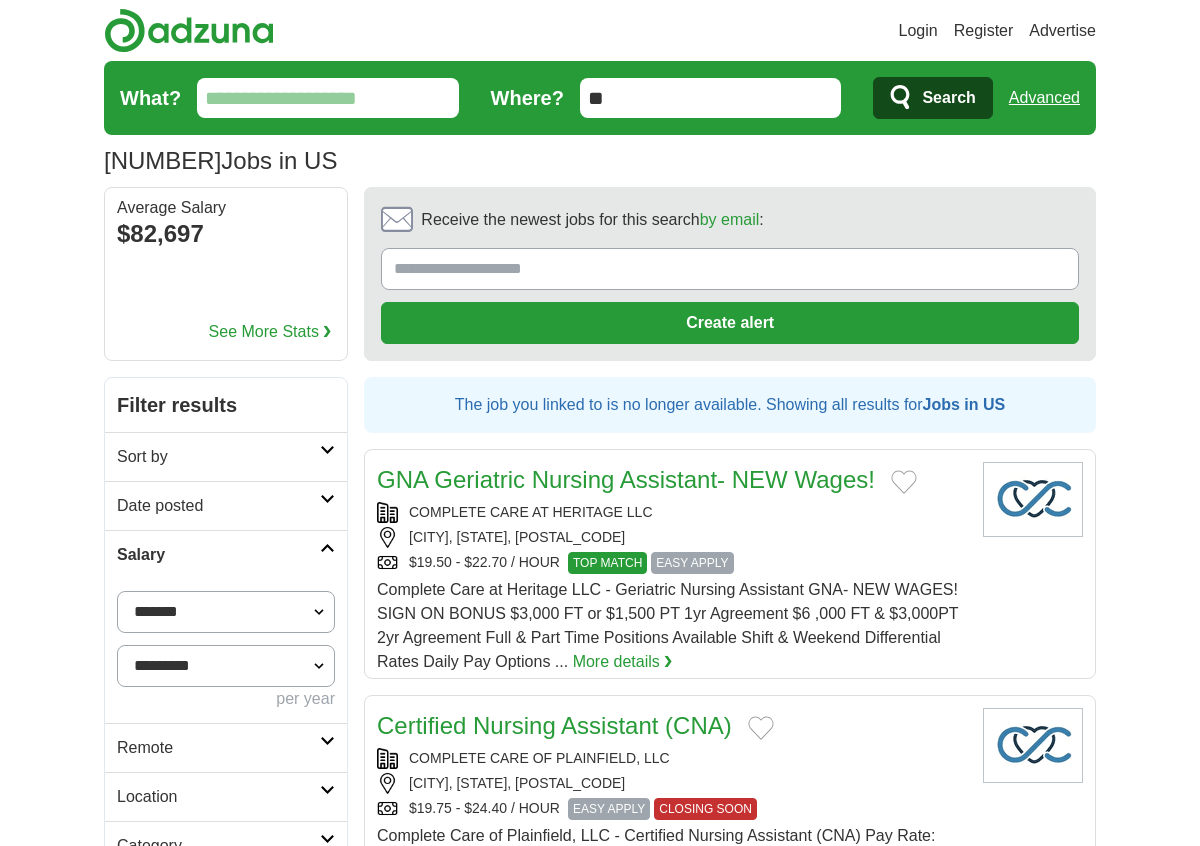 scroll, scrollTop: 0, scrollLeft: 0, axis: both 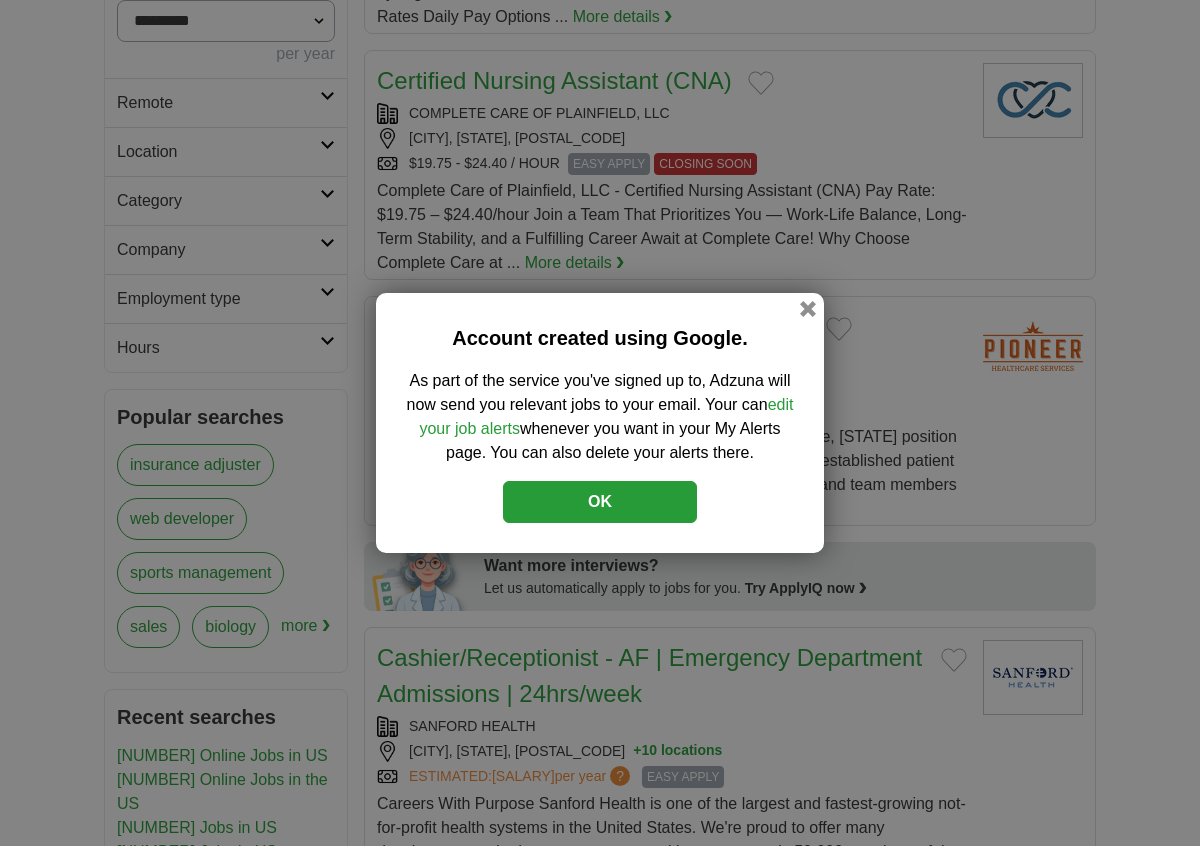 click on "OK" at bounding box center (600, 502) 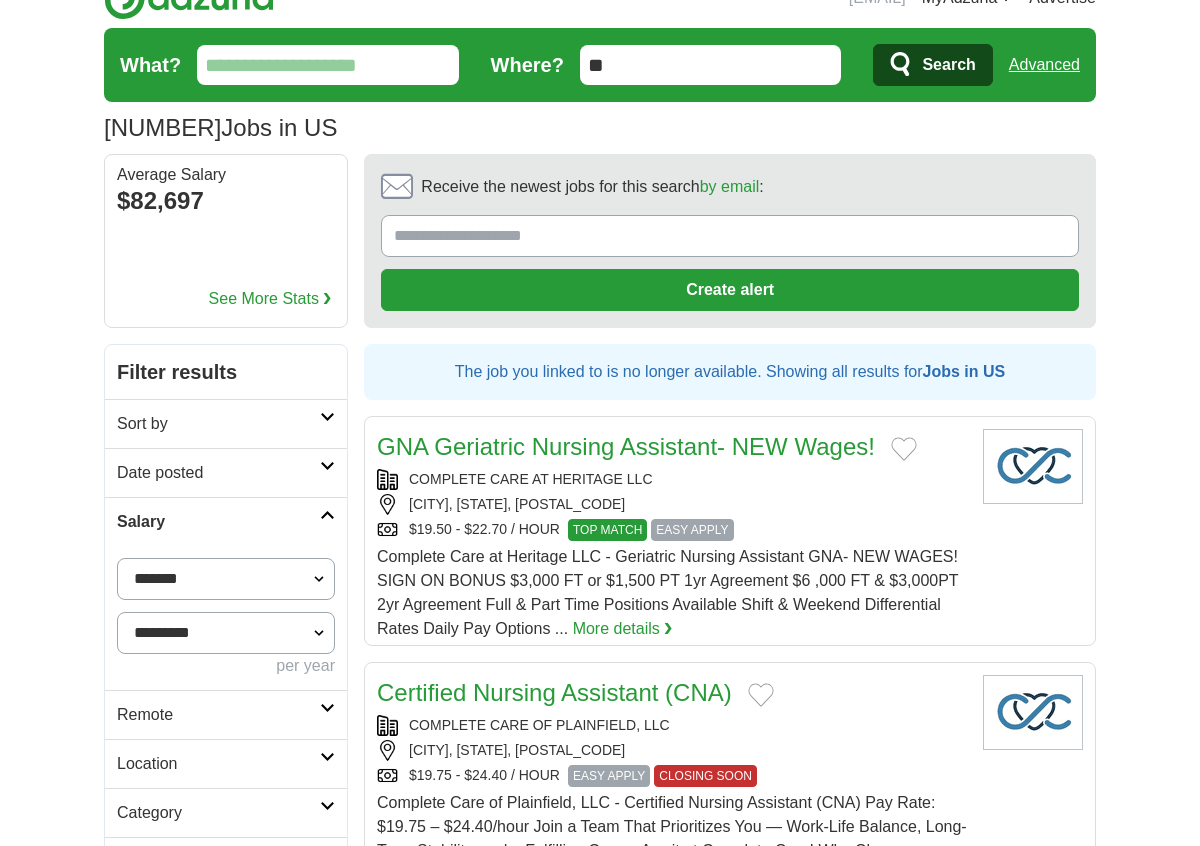 scroll, scrollTop: 0, scrollLeft: 0, axis: both 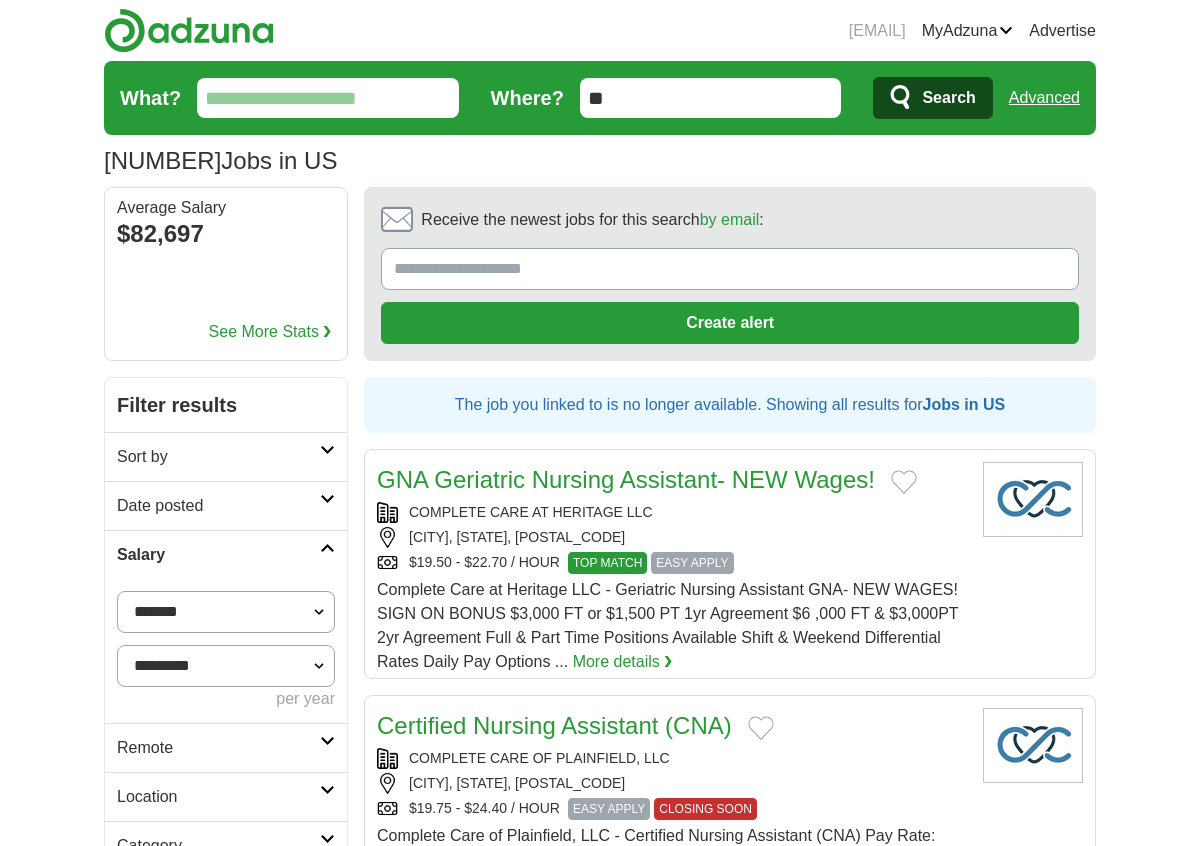 click on "What?" at bounding box center (328, 98) 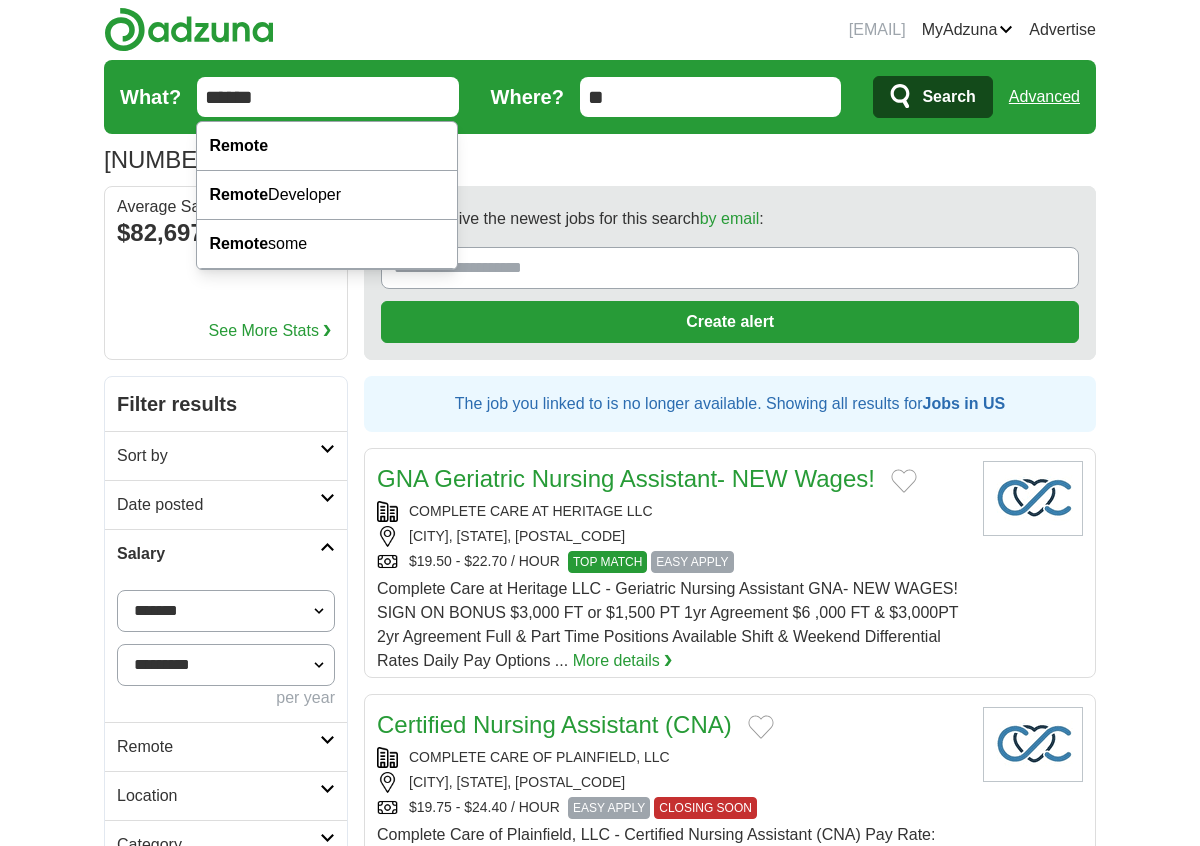 type on "******" 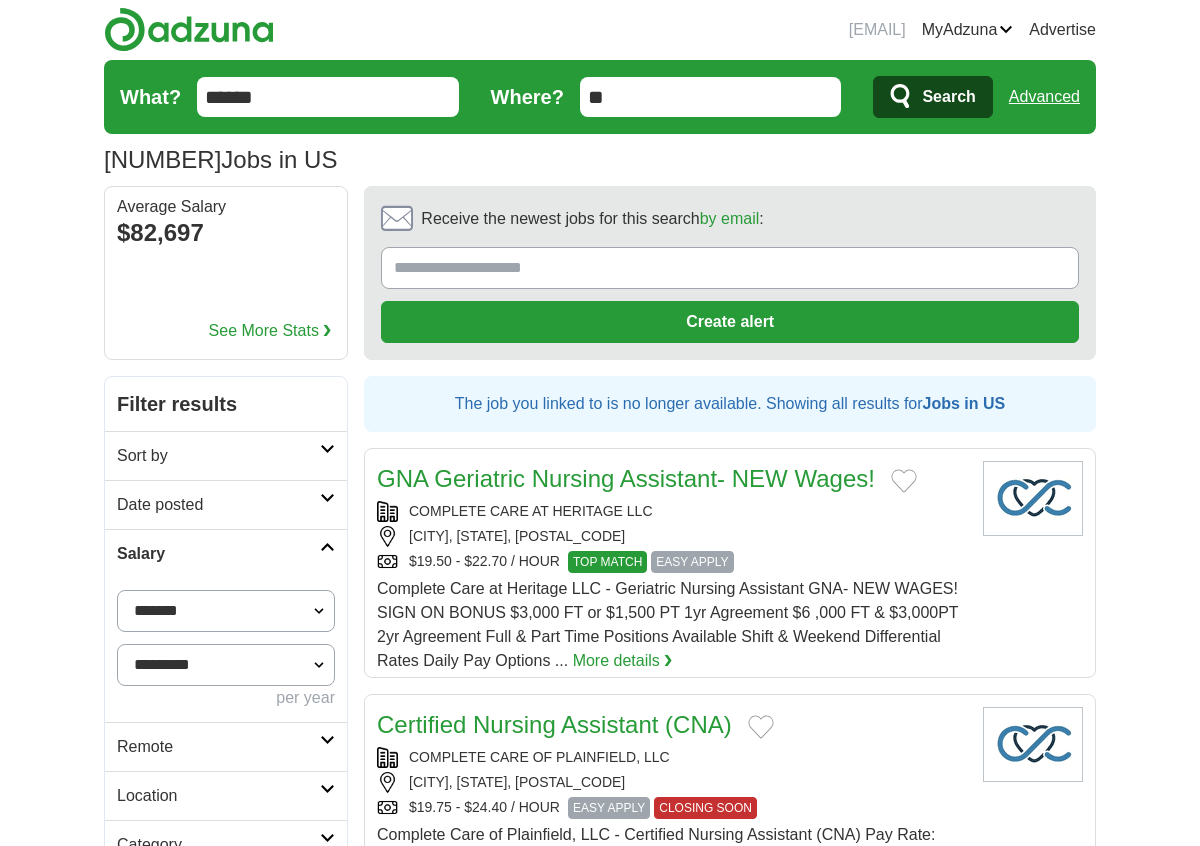click on "Search" at bounding box center [932, 97] 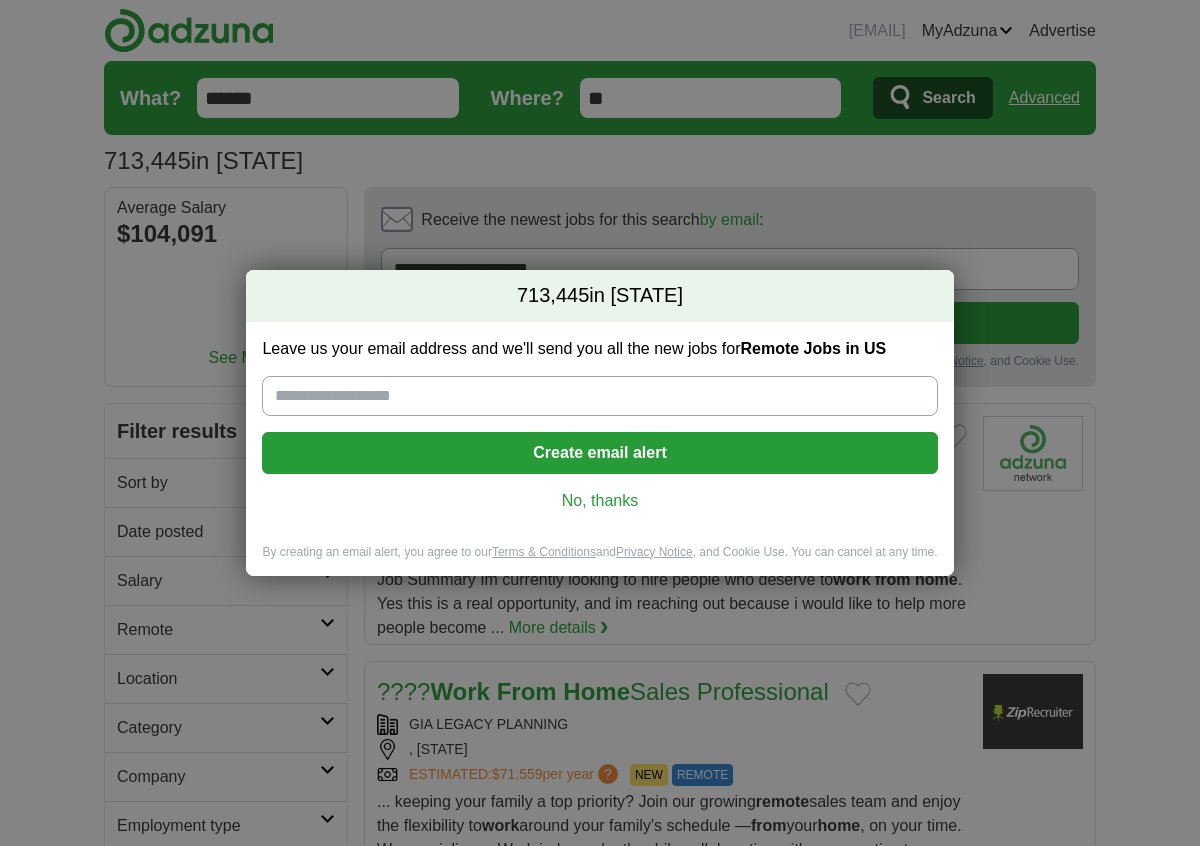 scroll, scrollTop: 0, scrollLeft: 0, axis: both 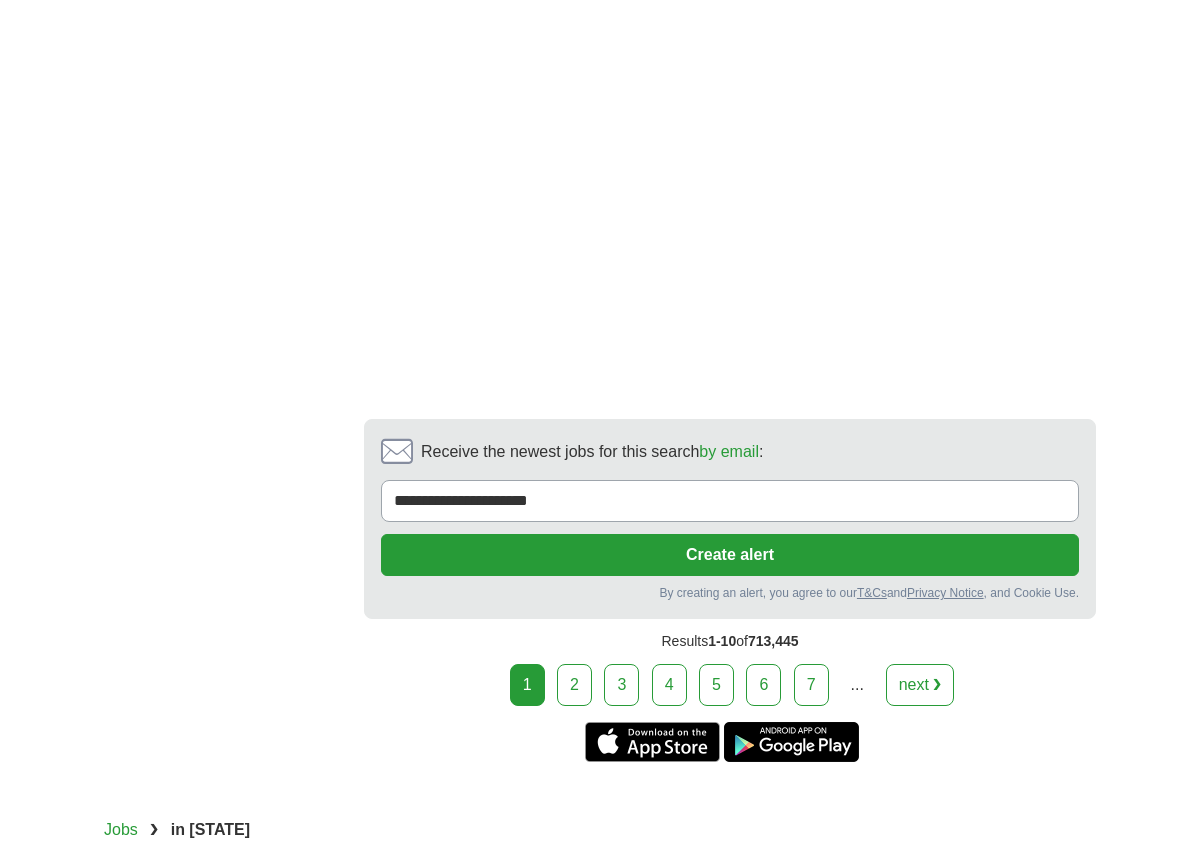 click on "Create alert" at bounding box center (730, 555) 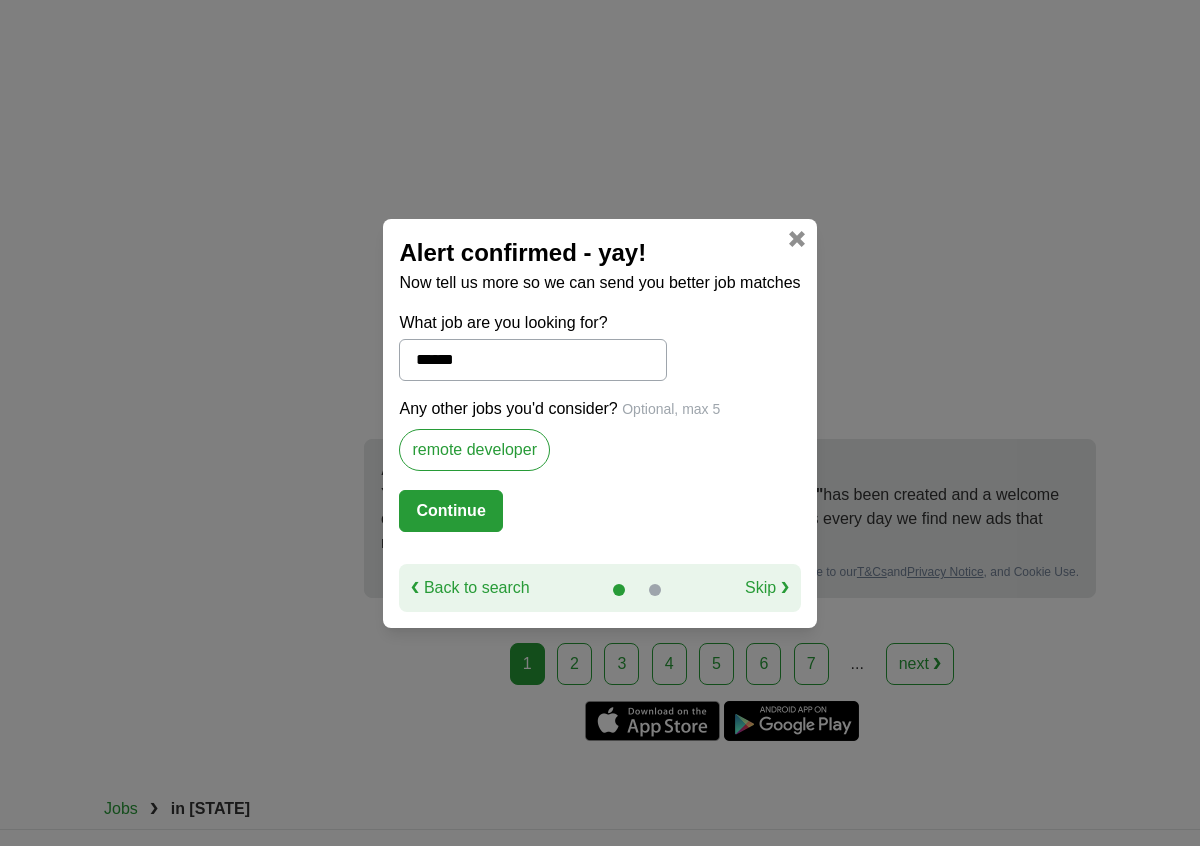 scroll, scrollTop: 4255, scrollLeft: 0, axis: vertical 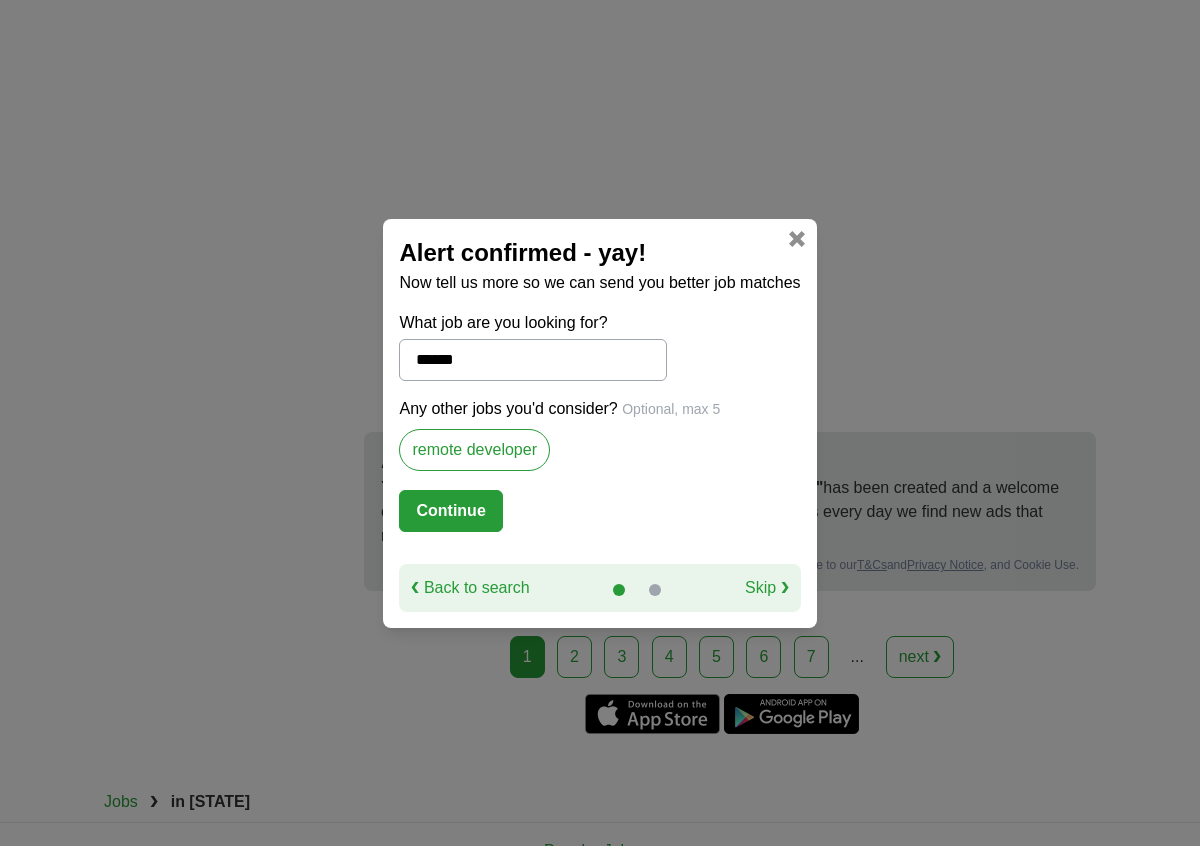 click on "remote developer" at bounding box center [474, 450] 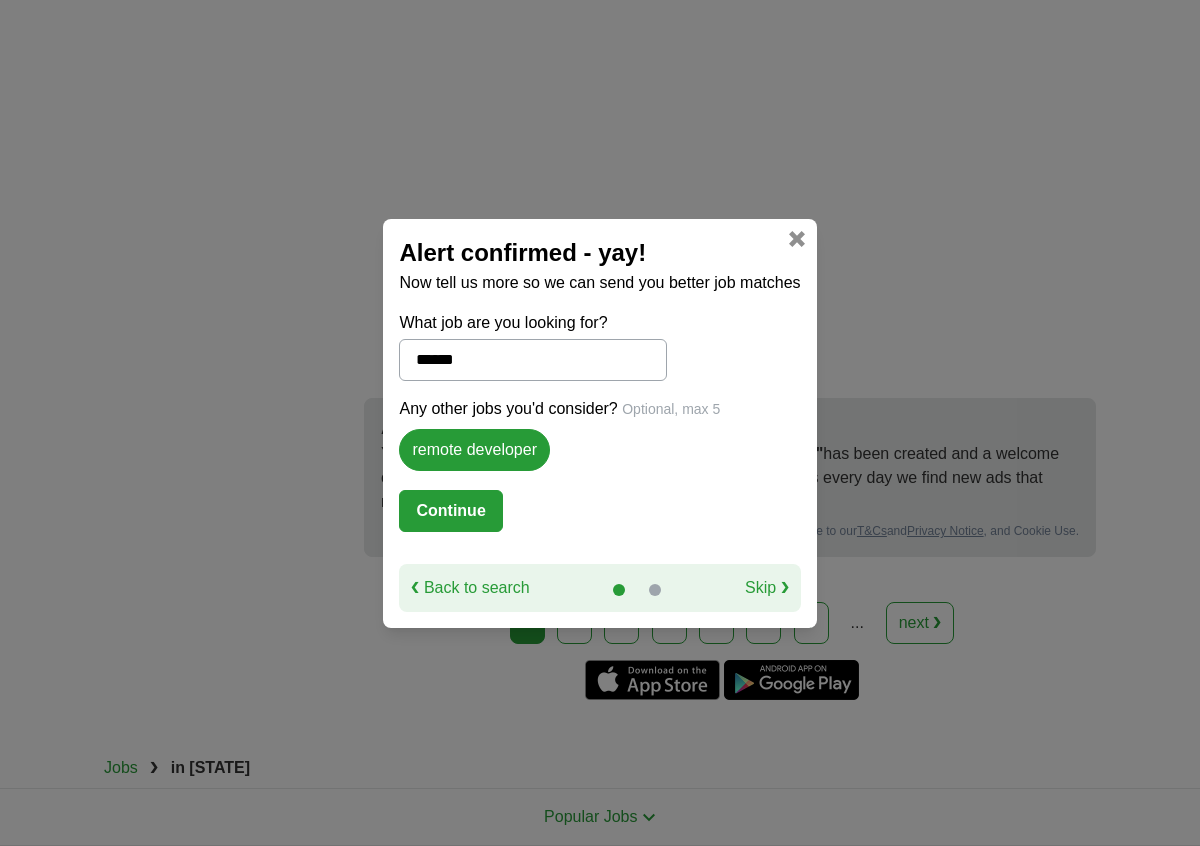 scroll, scrollTop: 4290, scrollLeft: 0, axis: vertical 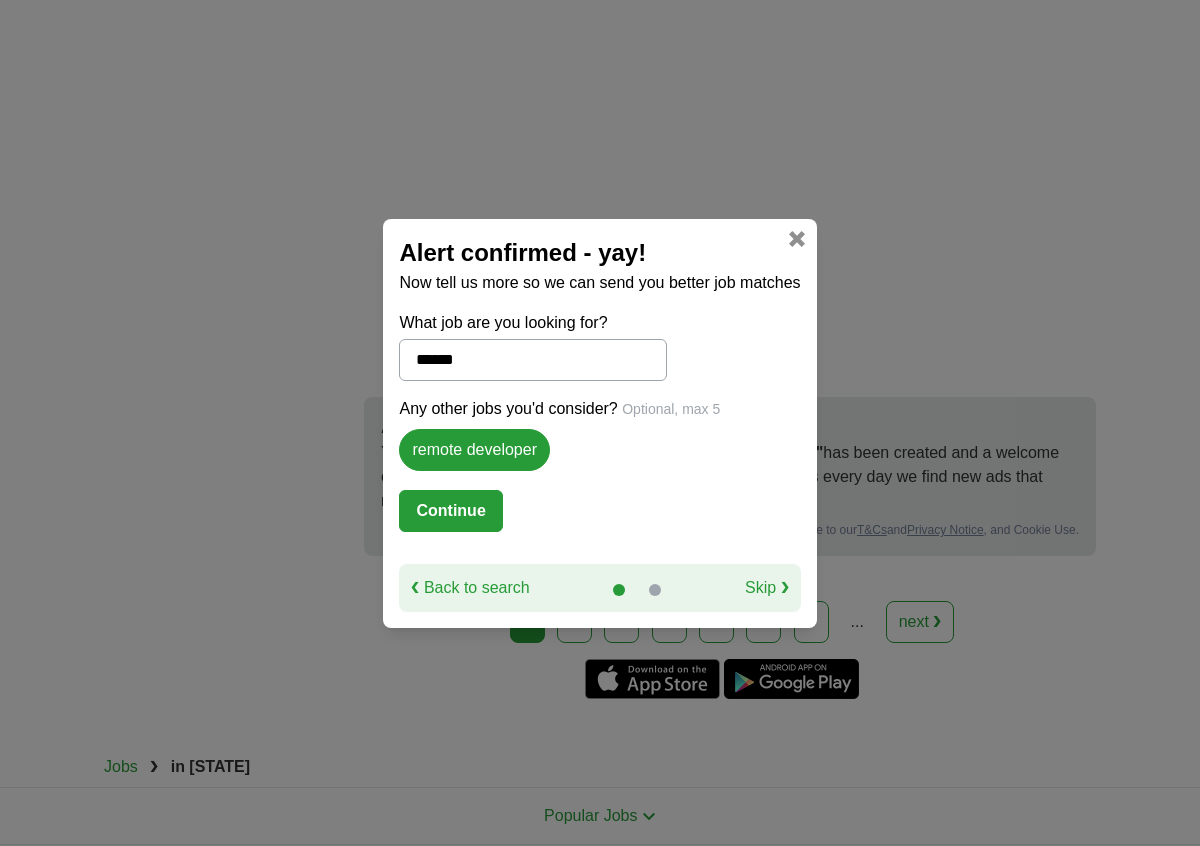 click on "Any other jobs you'd consider?   Optional, max 5 remote developer" at bounding box center [599, 443] 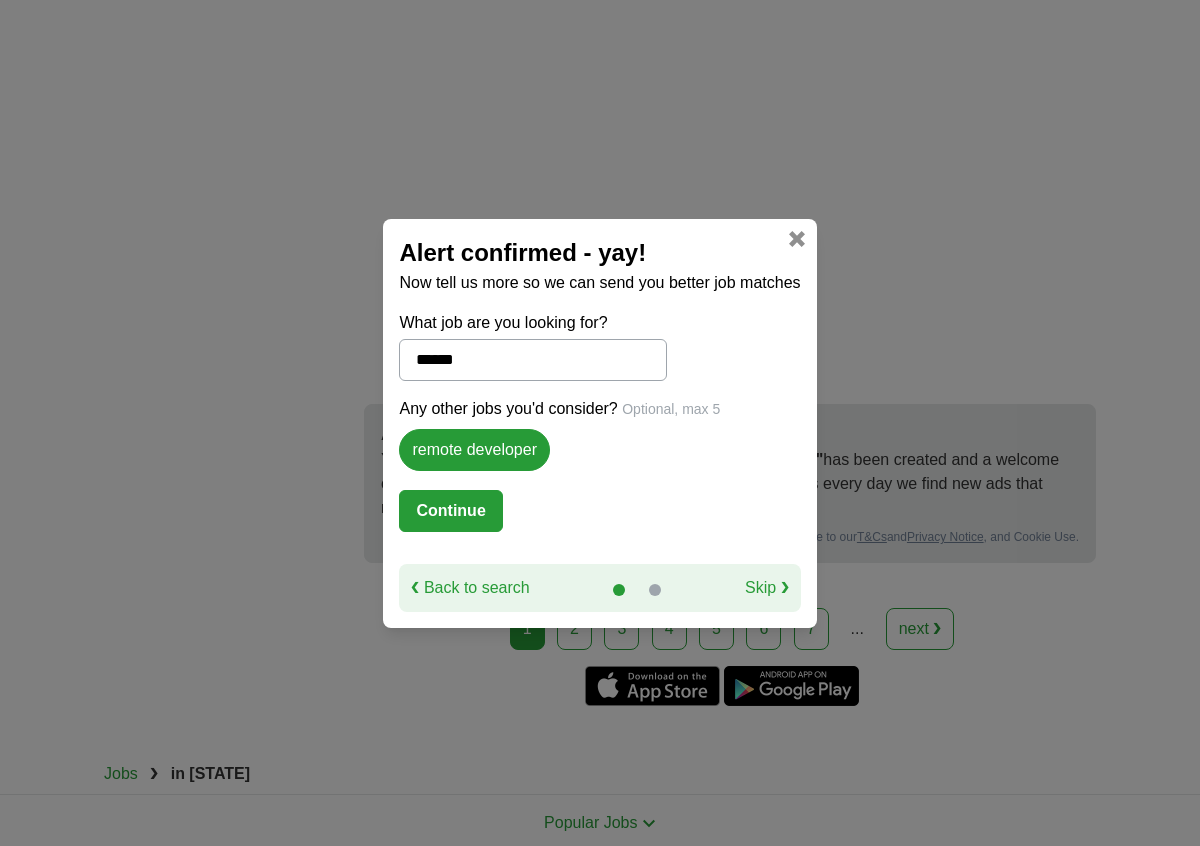 scroll, scrollTop: 4284, scrollLeft: 0, axis: vertical 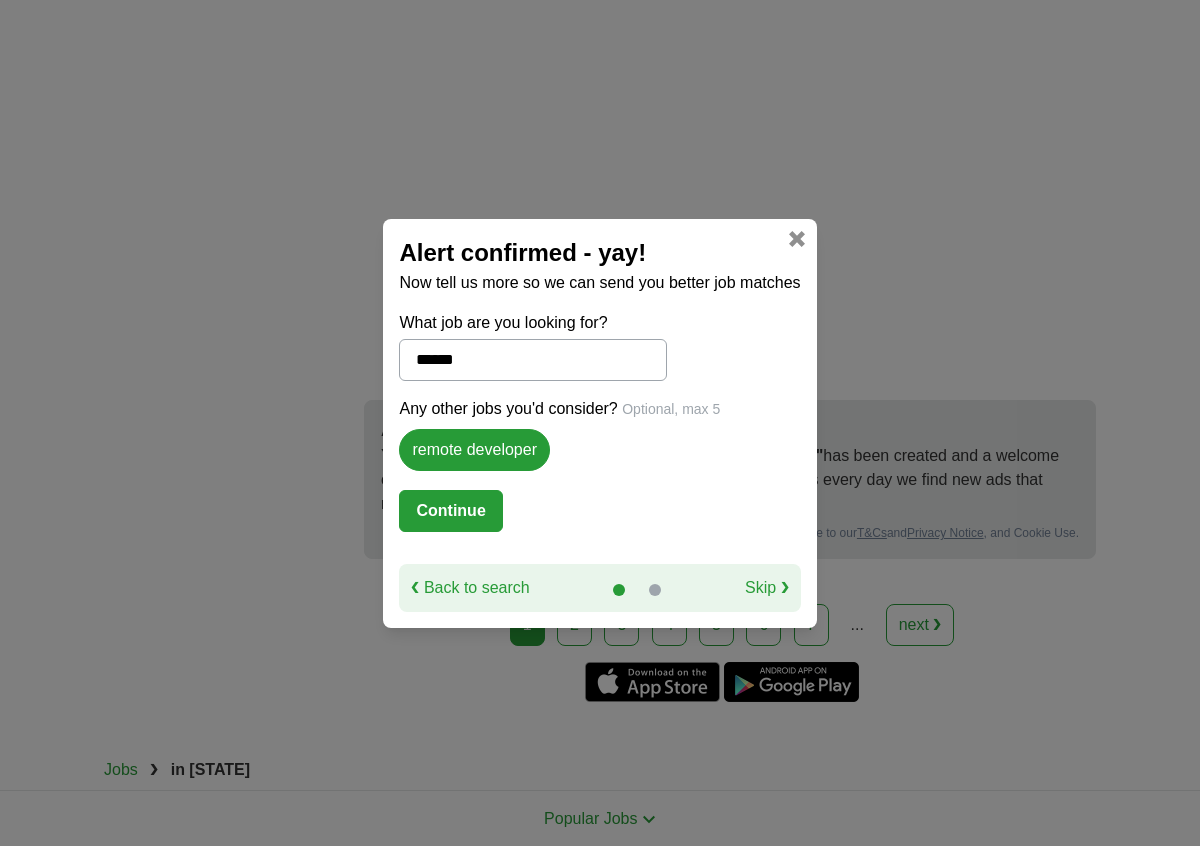 click on "remote developer" at bounding box center (474, 450) 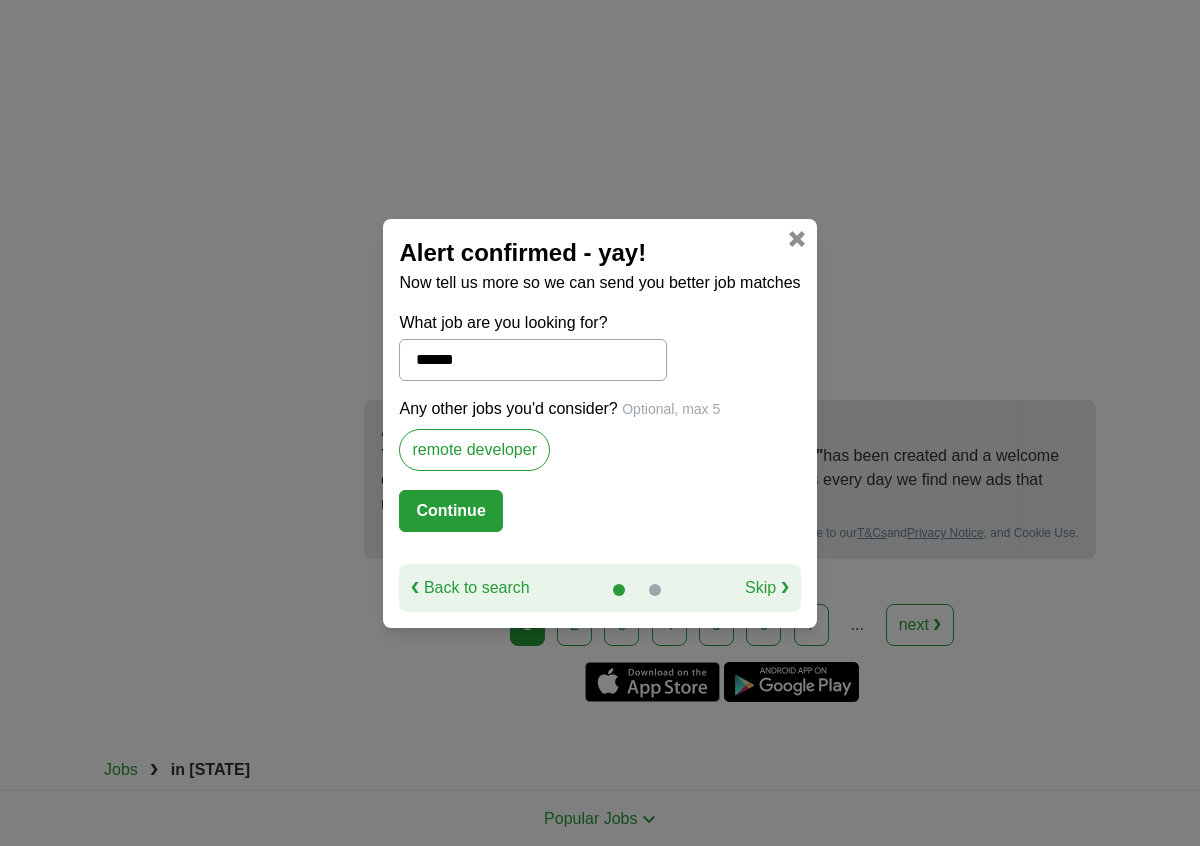 scroll, scrollTop: 4288, scrollLeft: 0, axis: vertical 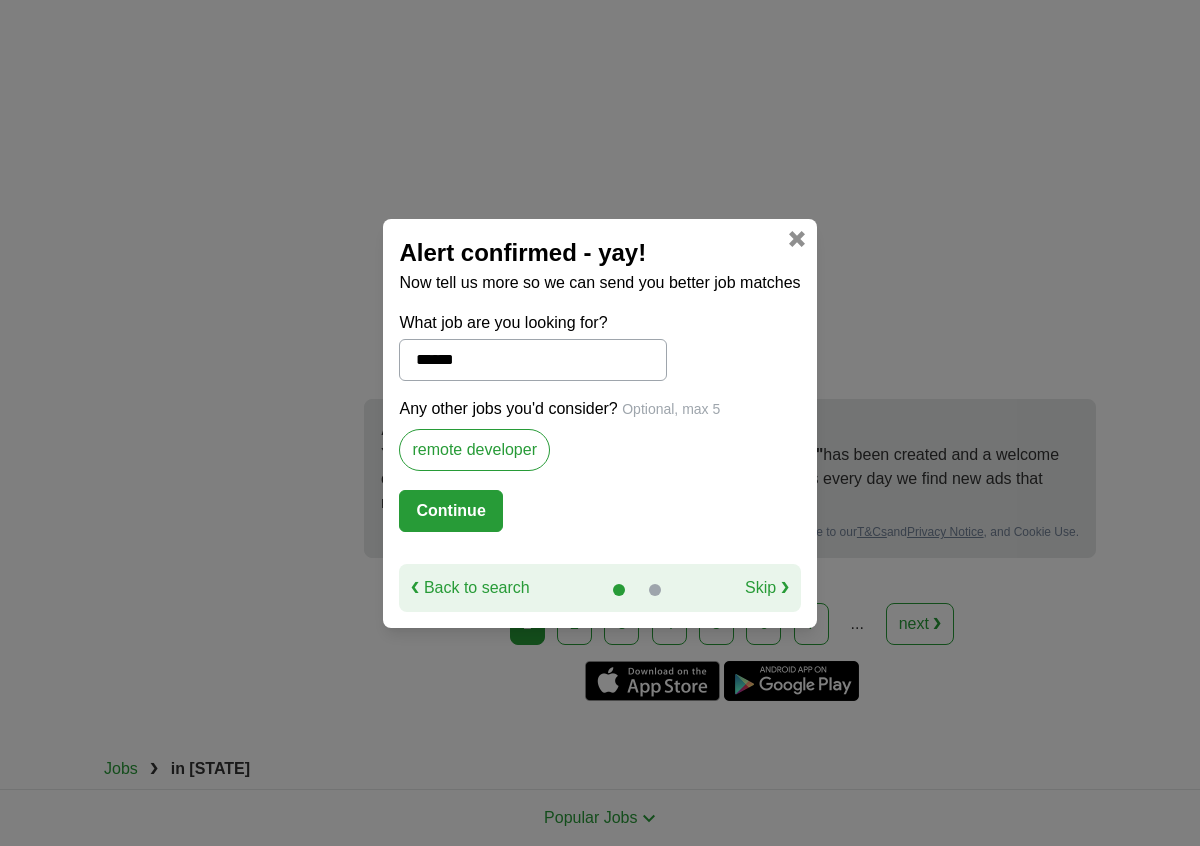 click on "remote developer" at bounding box center (474, 450) 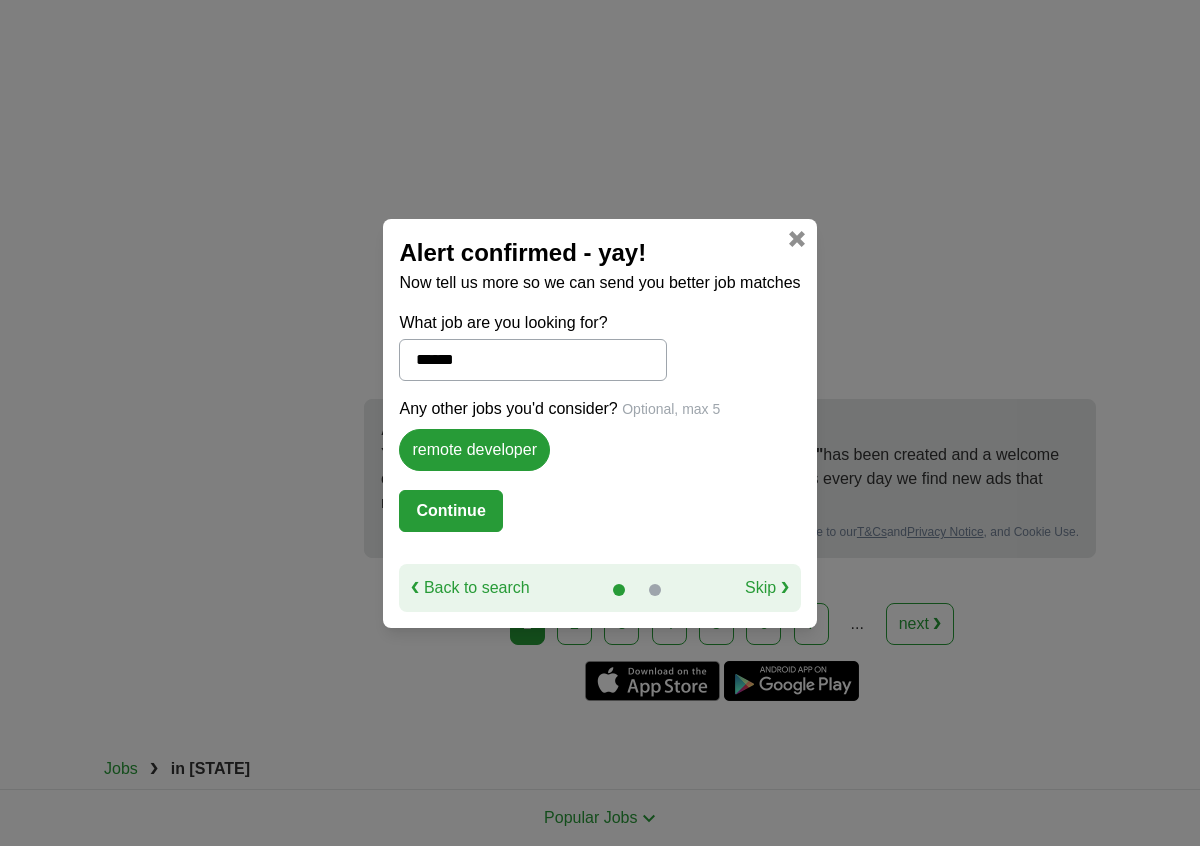 click on "******" at bounding box center [532, 360] 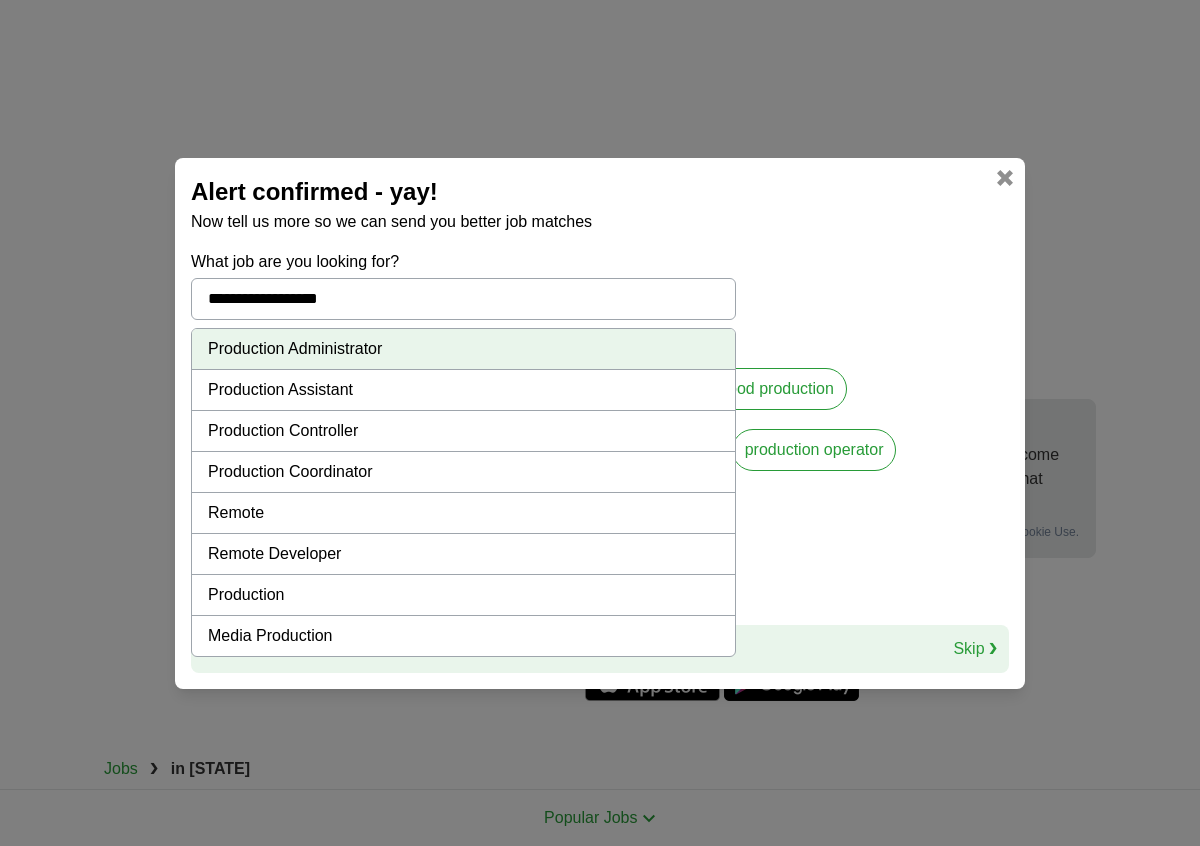 click on "Production Assistant" at bounding box center [463, 390] 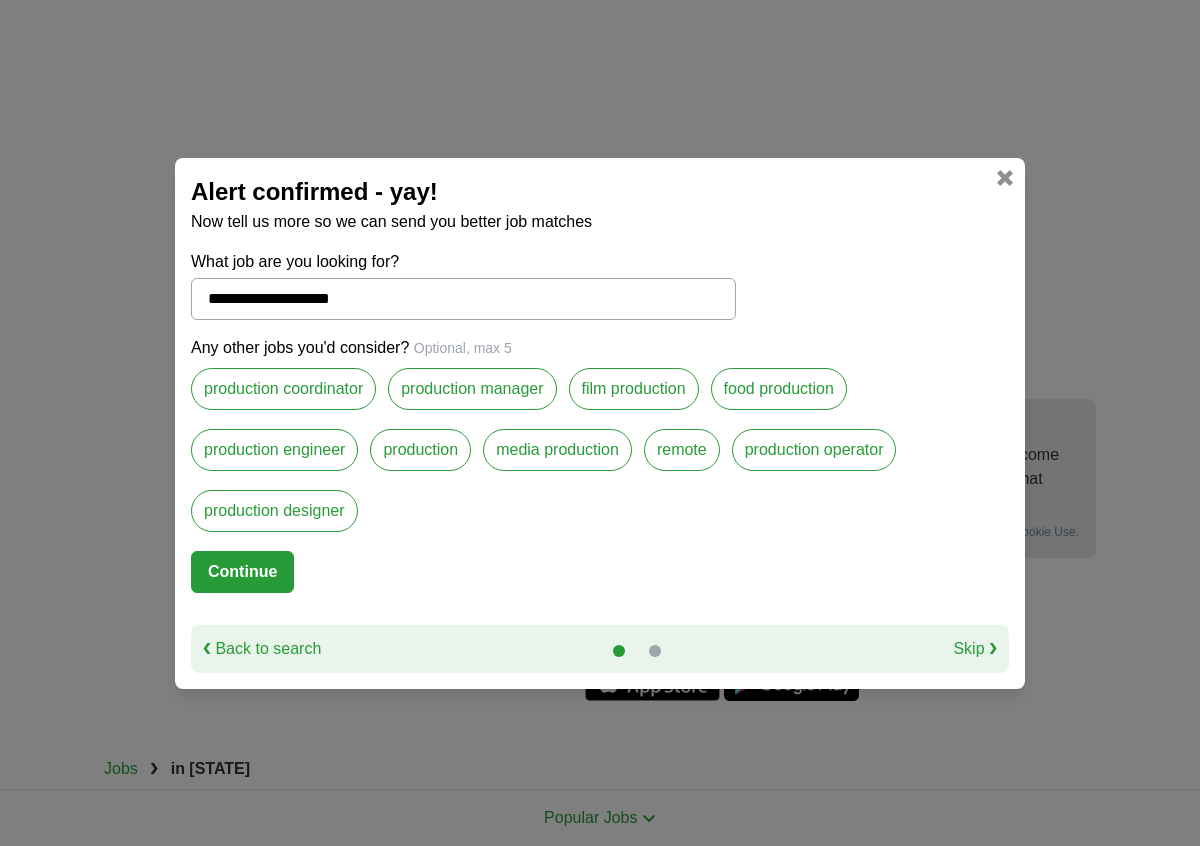 click on "**********" at bounding box center (463, 299) 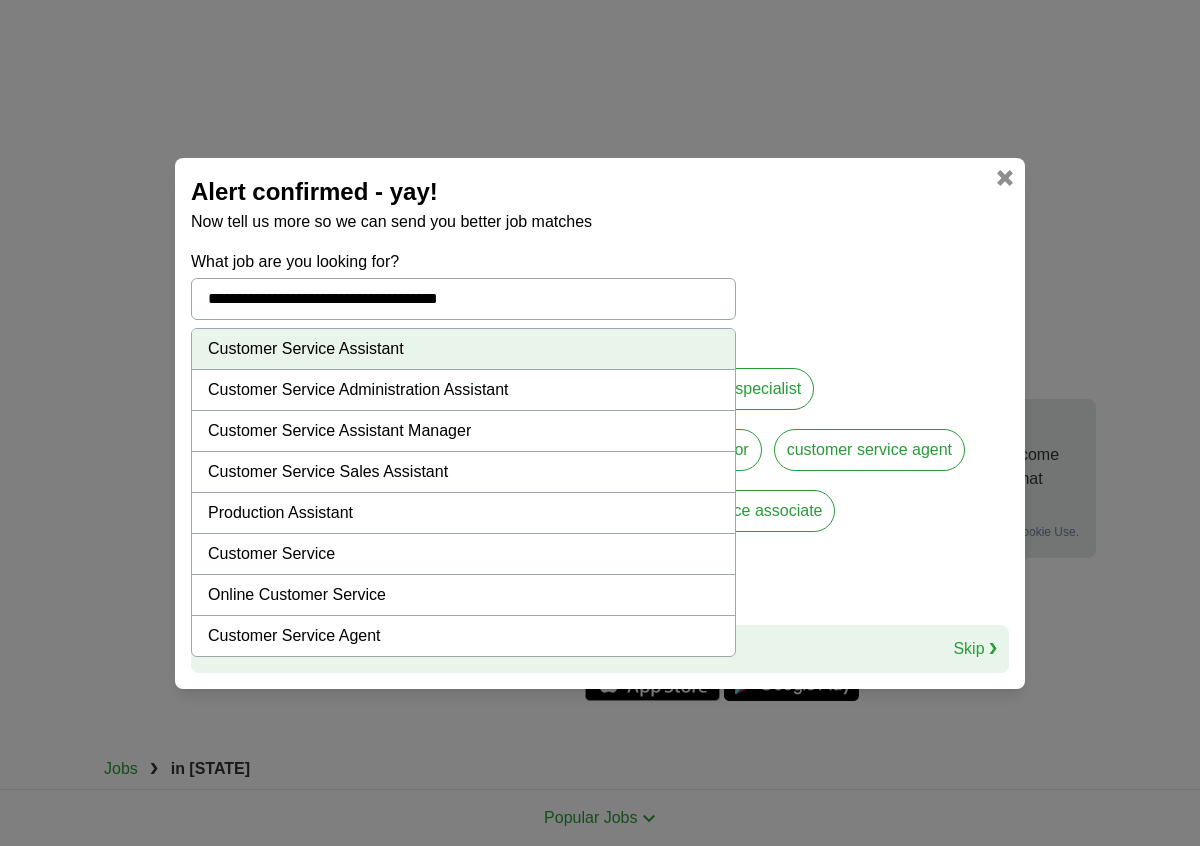 click on "Customer Service Assistant" at bounding box center [463, 349] 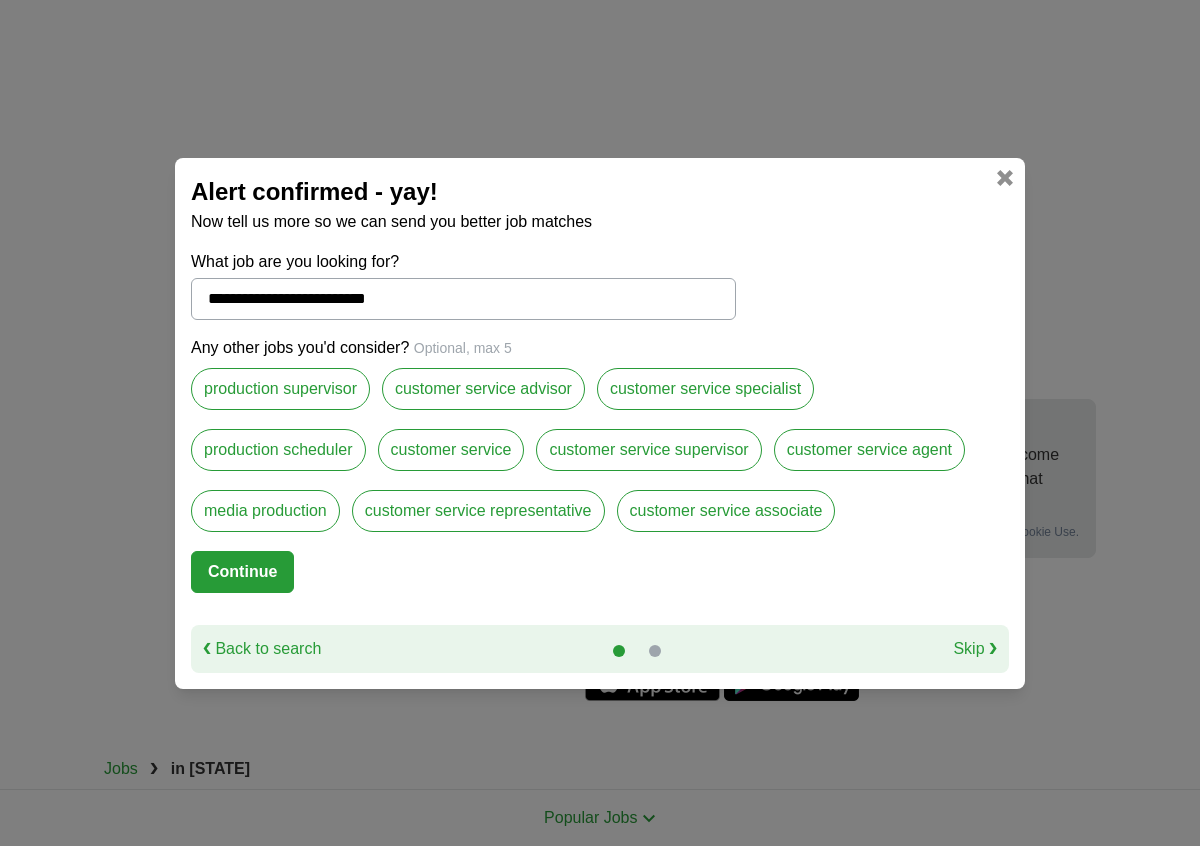 click on "customer service associate" at bounding box center (726, 511) 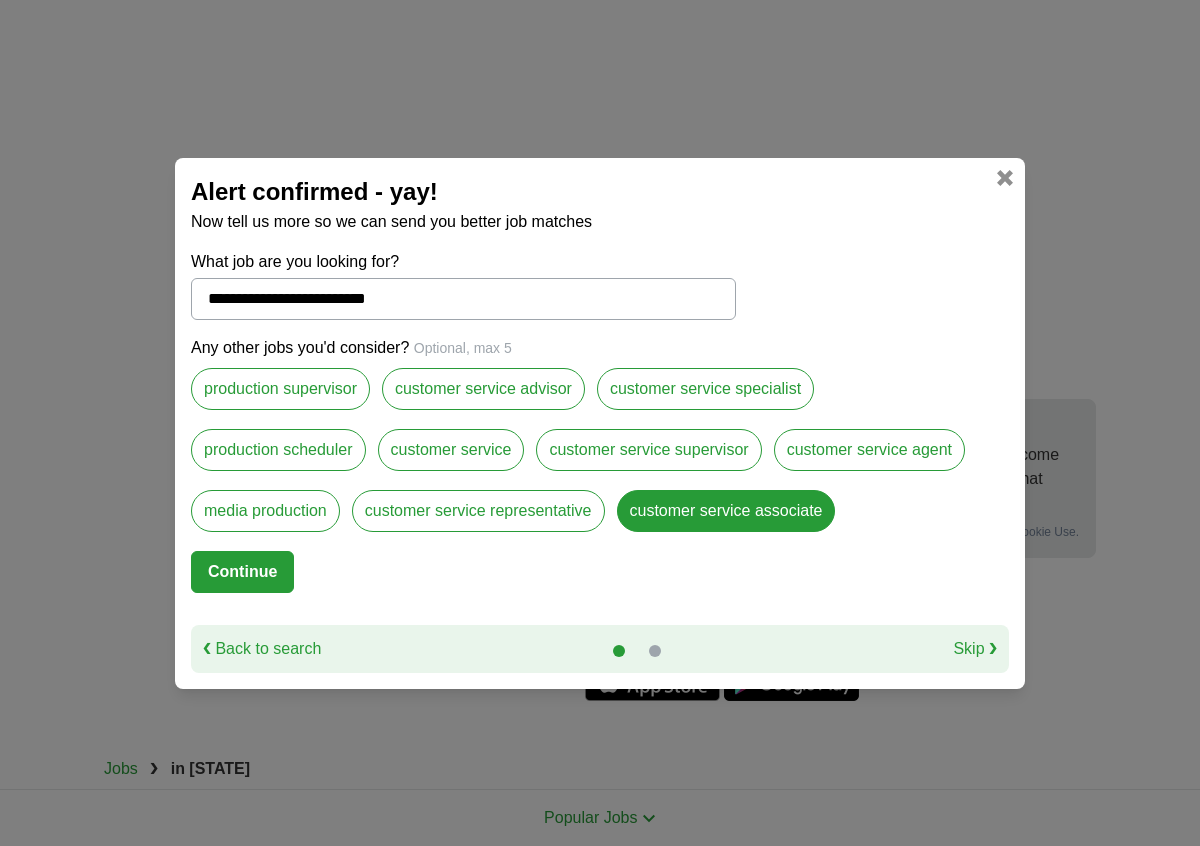 click on "Continue" at bounding box center (242, 572) 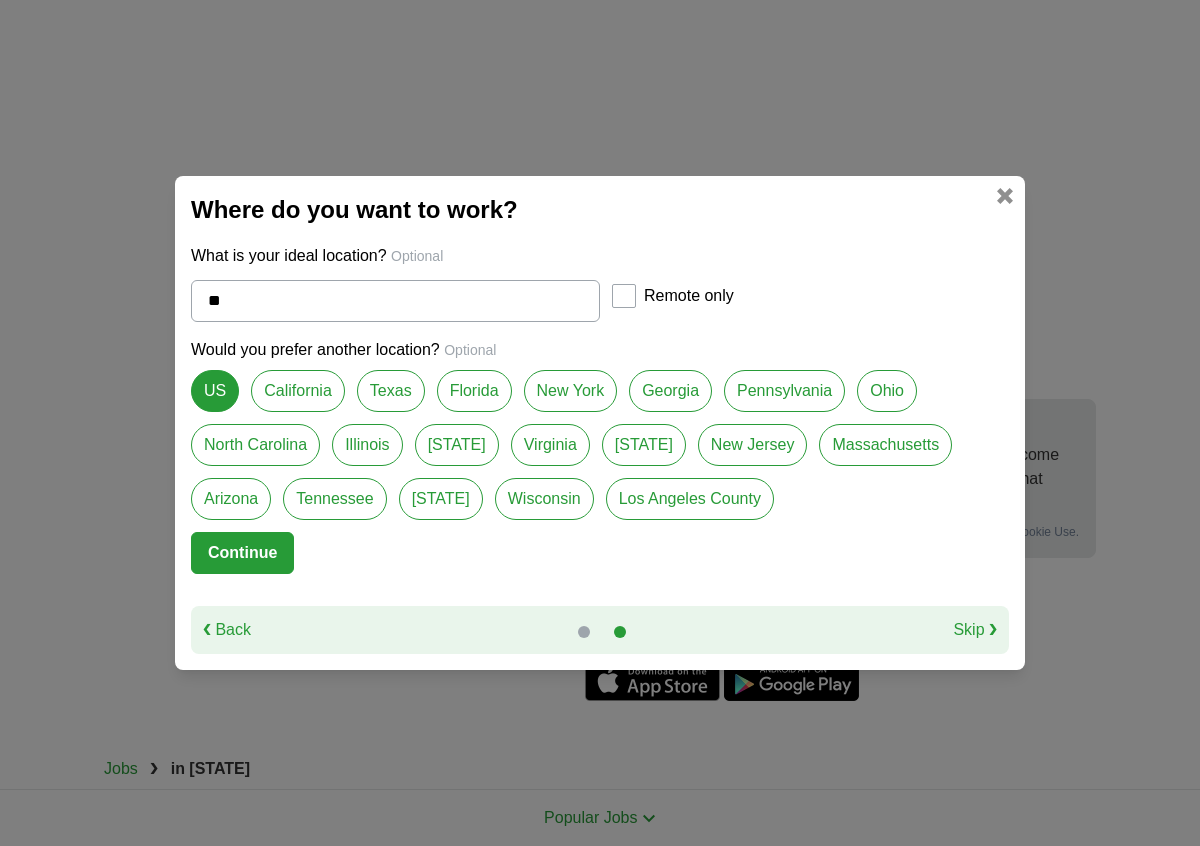 click on "**" at bounding box center [395, 301] 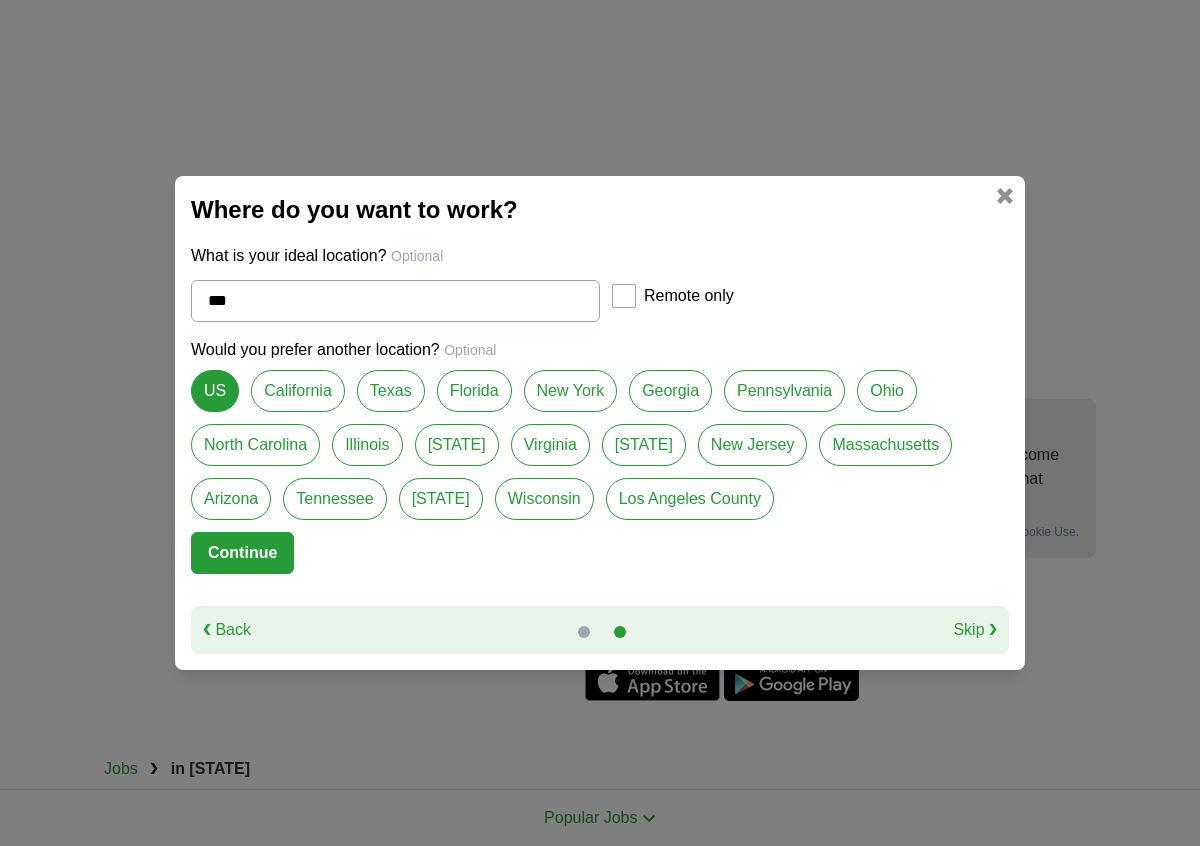 select on "*" 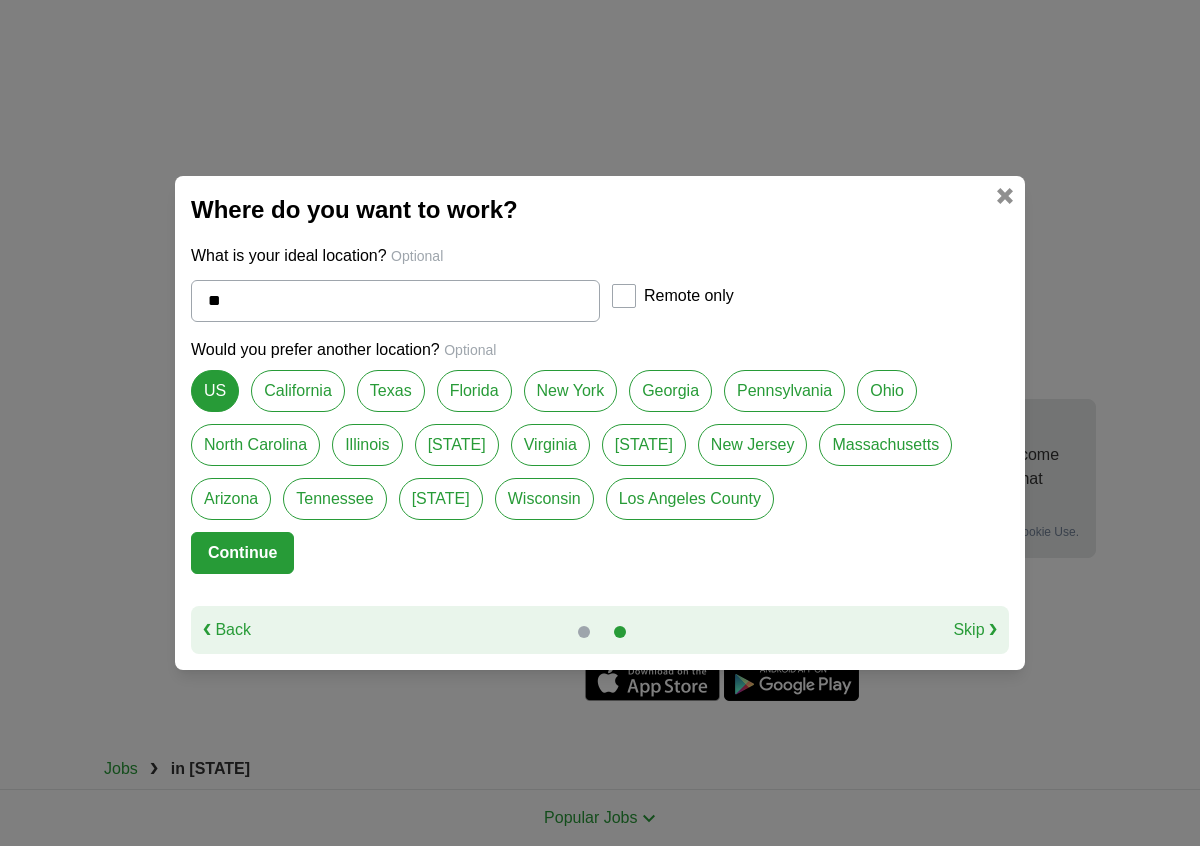 type on "***" 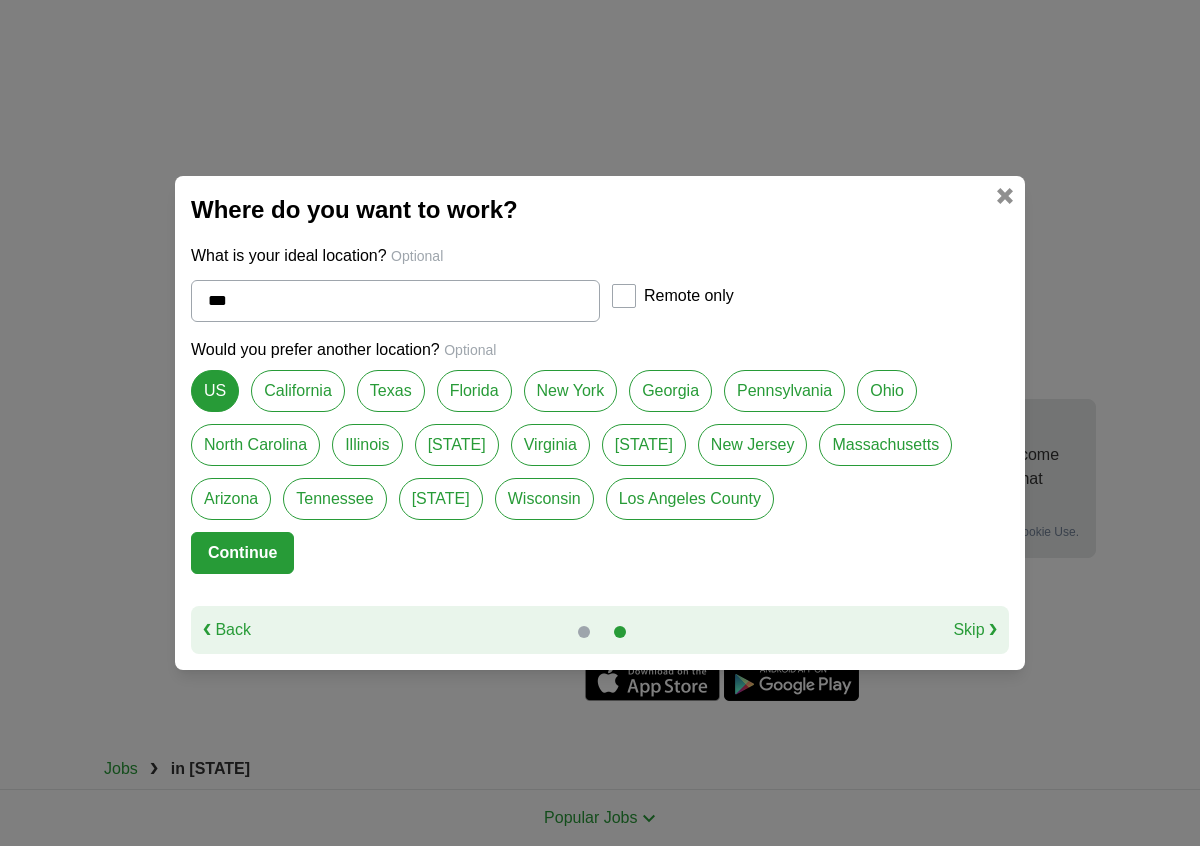 select on "*" 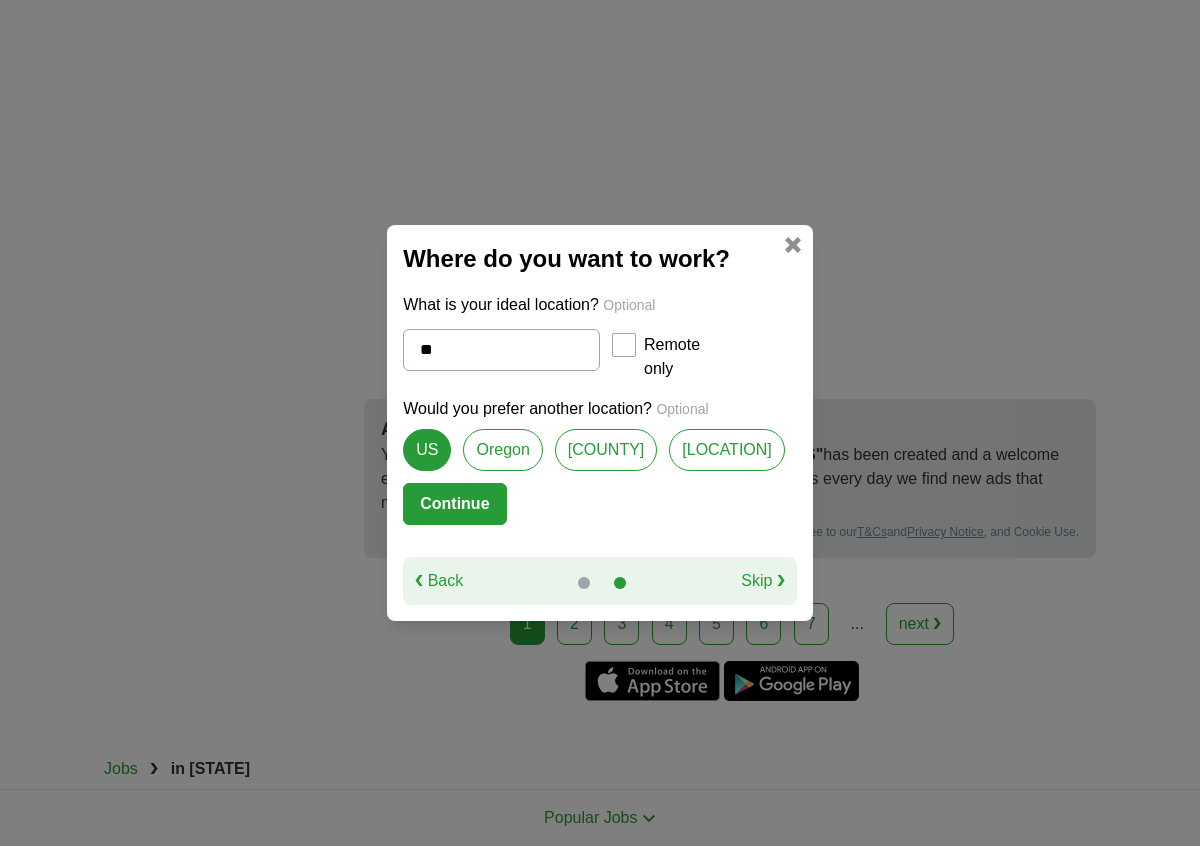 scroll, scrollTop: 4286, scrollLeft: 0, axis: vertical 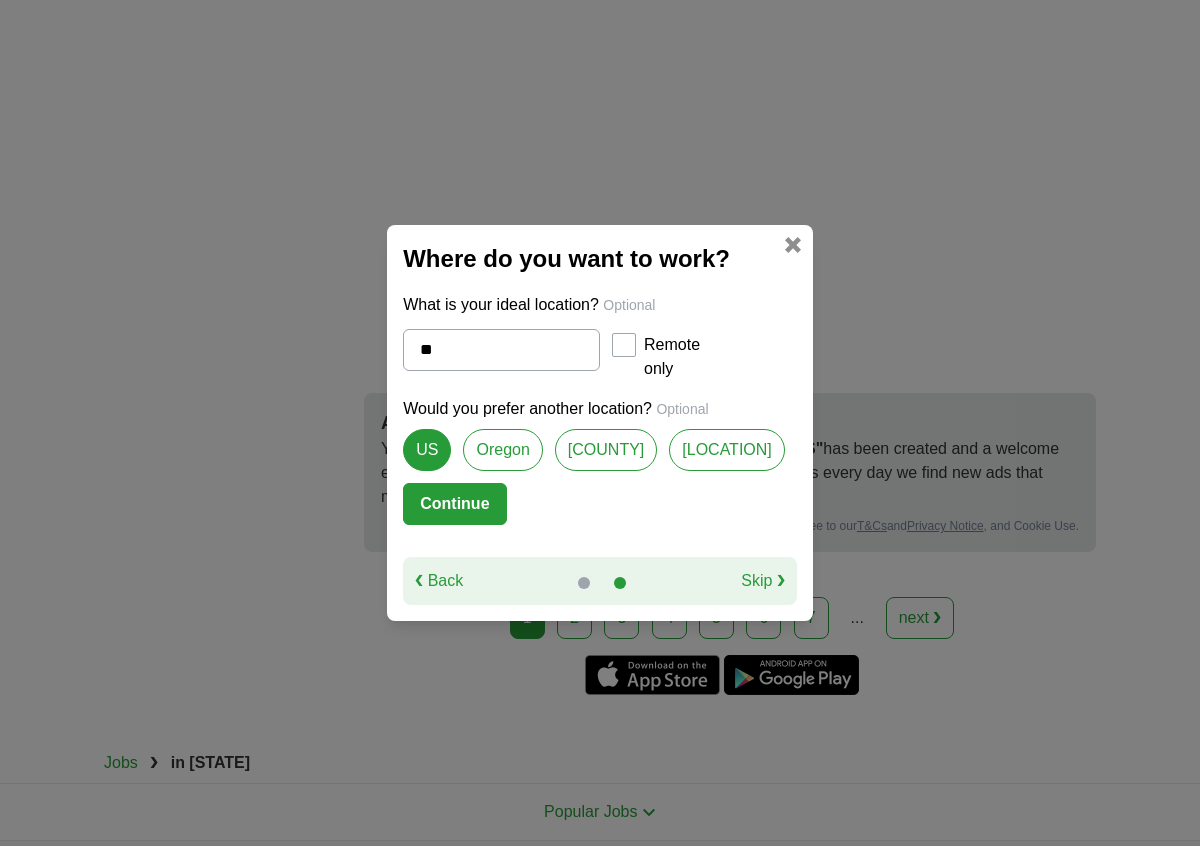 click on "[COUNTY]" at bounding box center (606, 450) 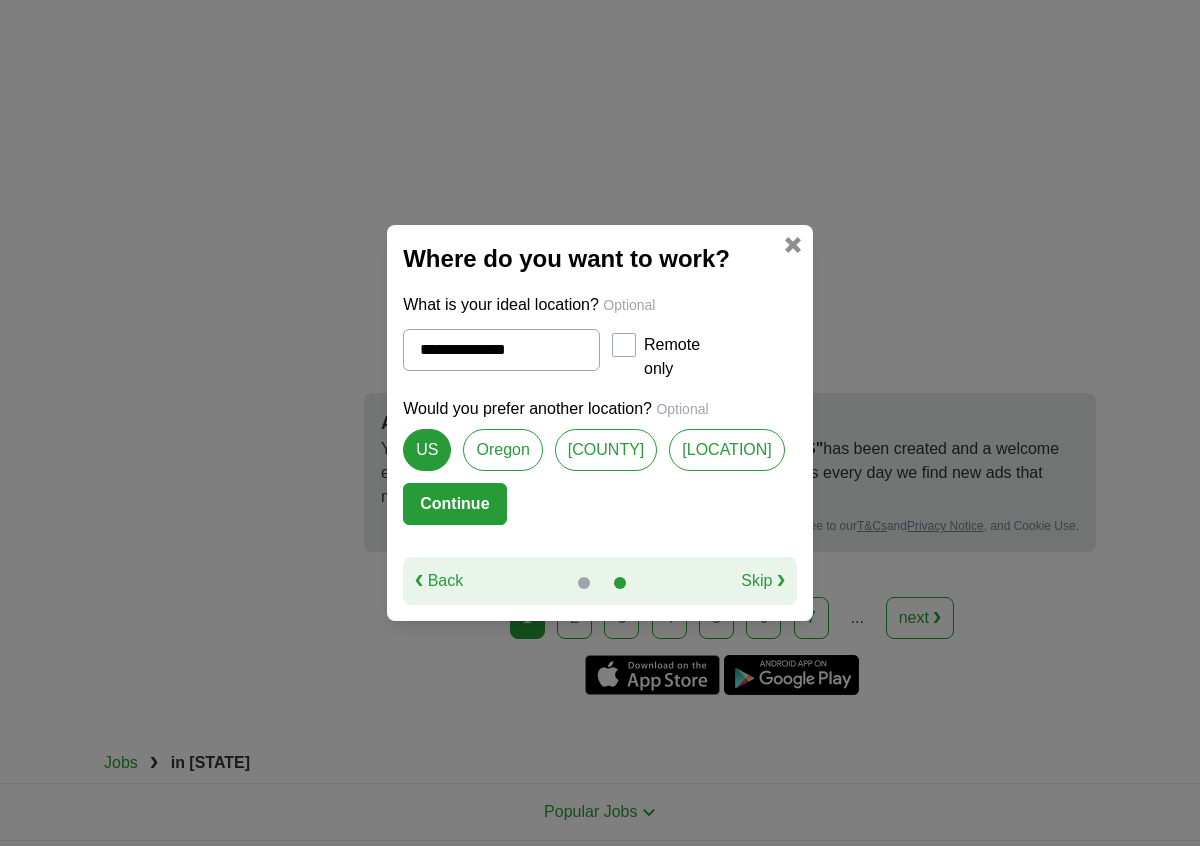 select on "*" 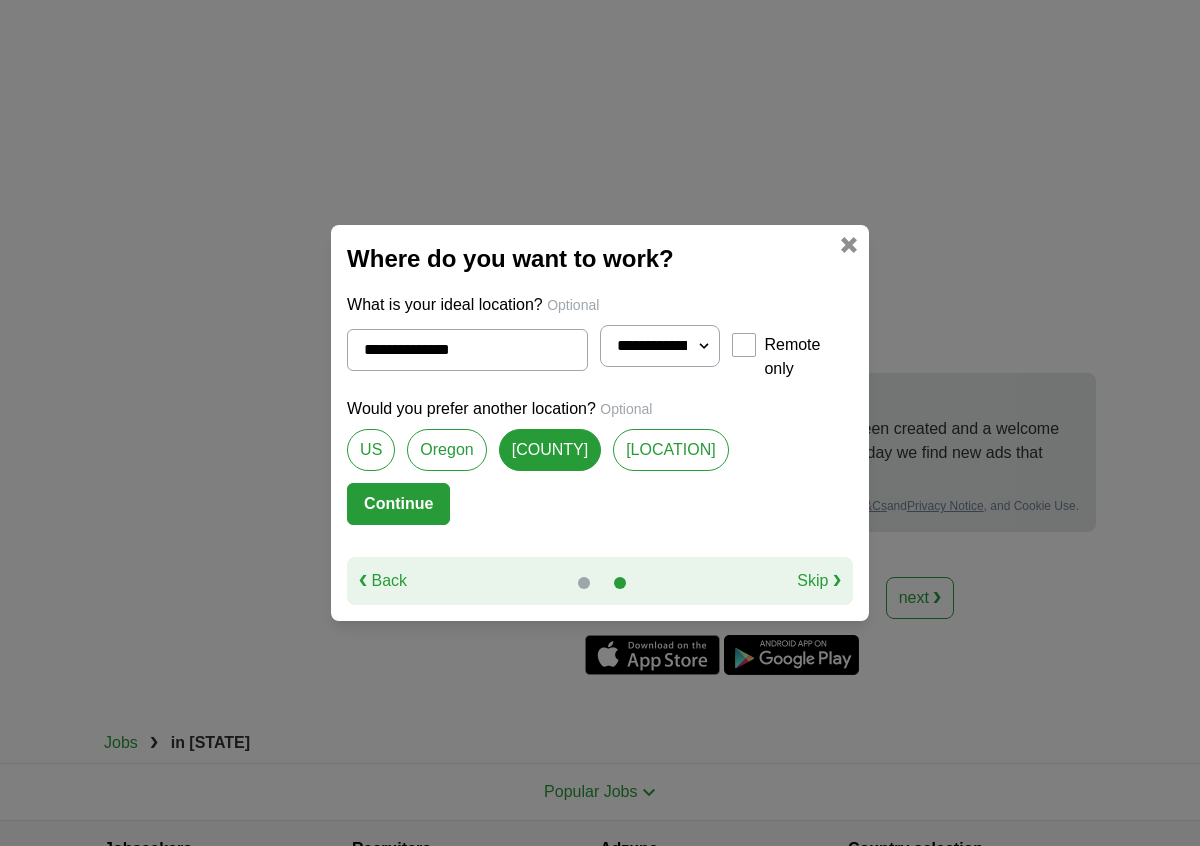 scroll, scrollTop: 4317, scrollLeft: 0, axis: vertical 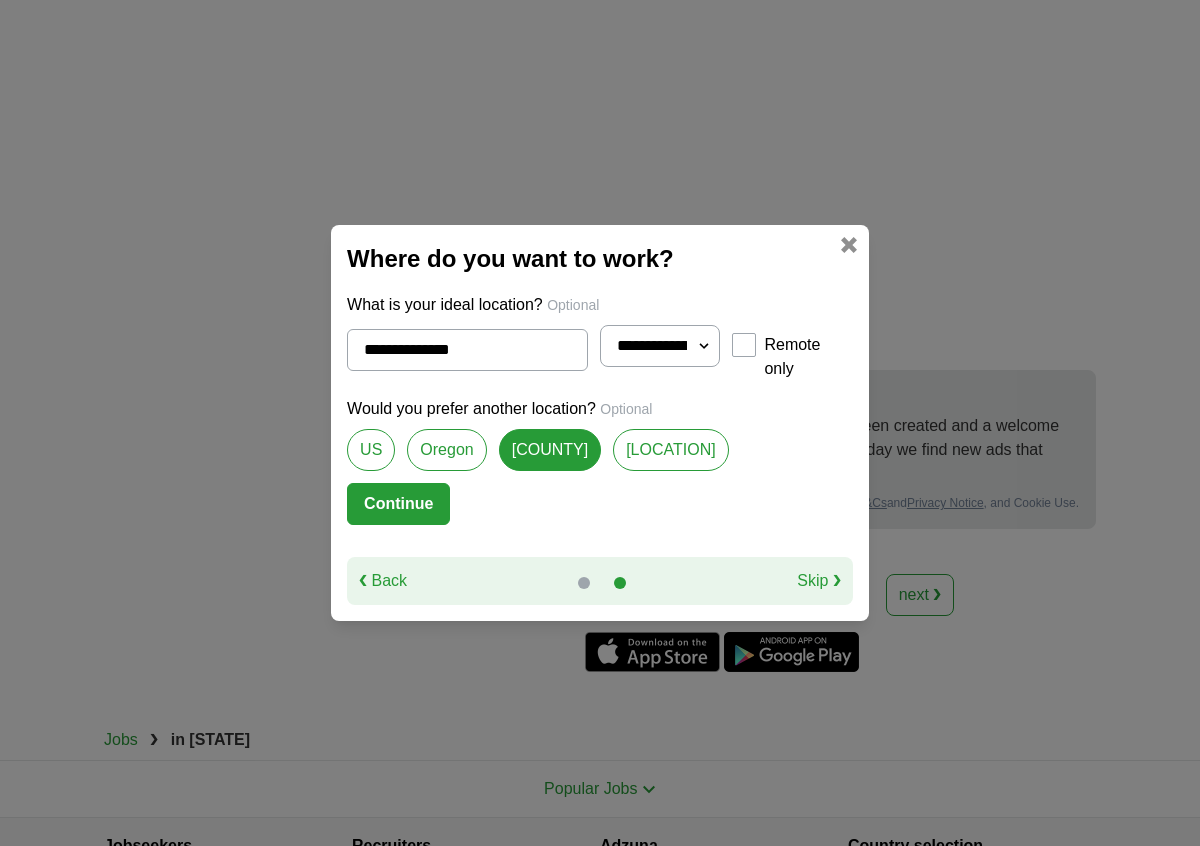 click on "Continue" at bounding box center [398, 504] 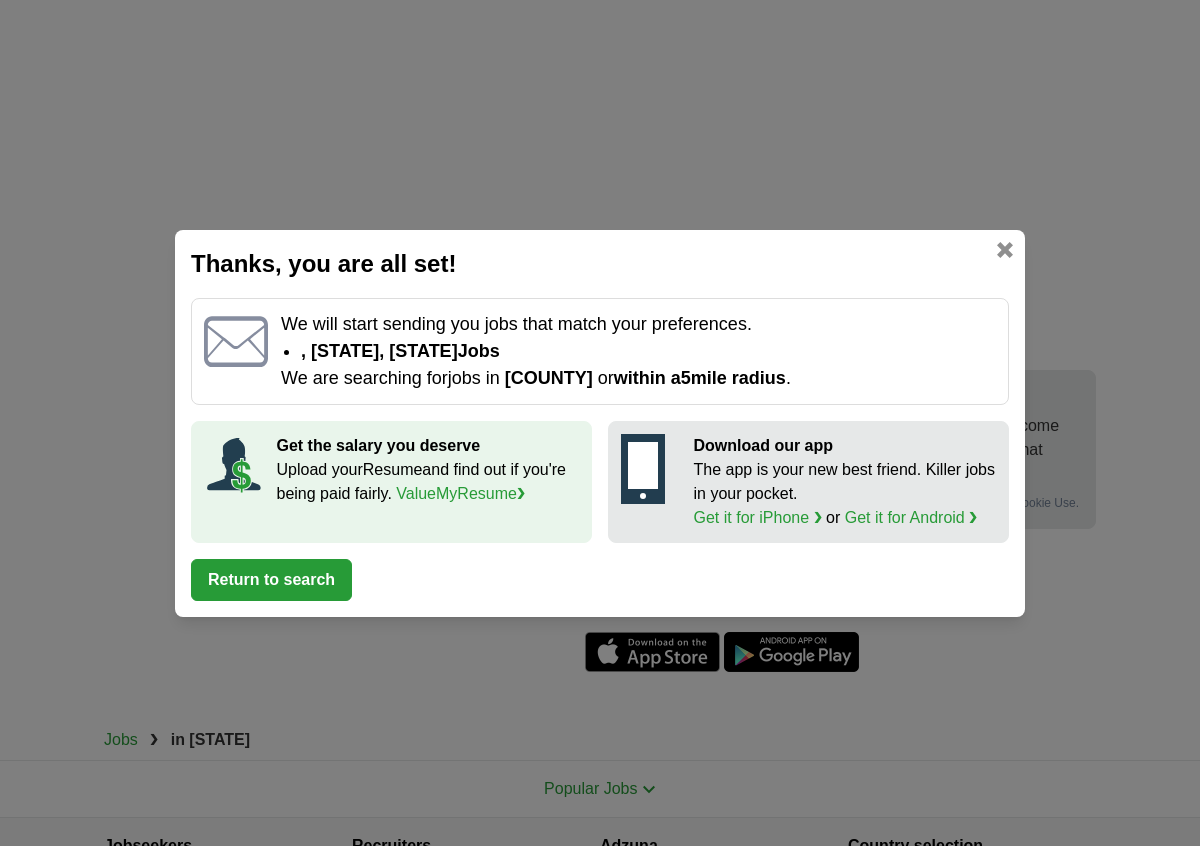 click on "Return to search" at bounding box center [271, 580] 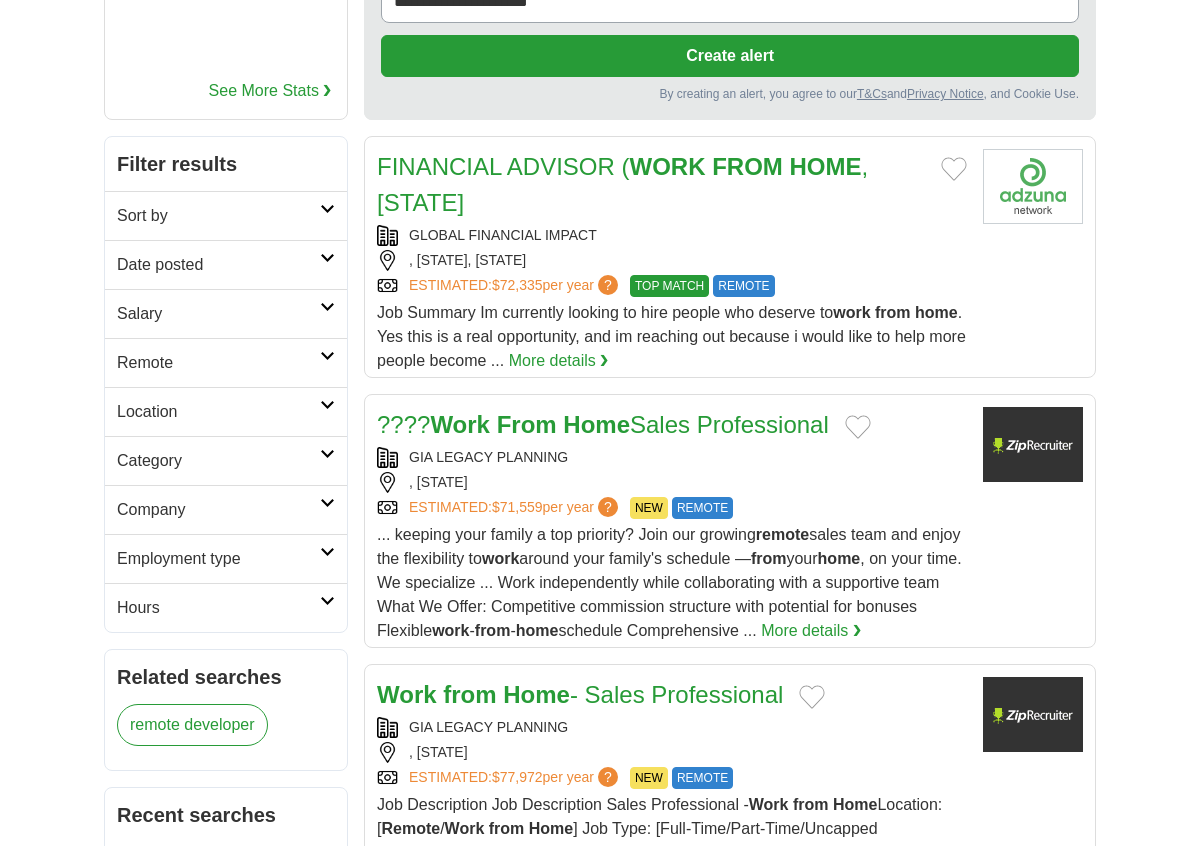 scroll, scrollTop: 268, scrollLeft: 0, axis: vertical 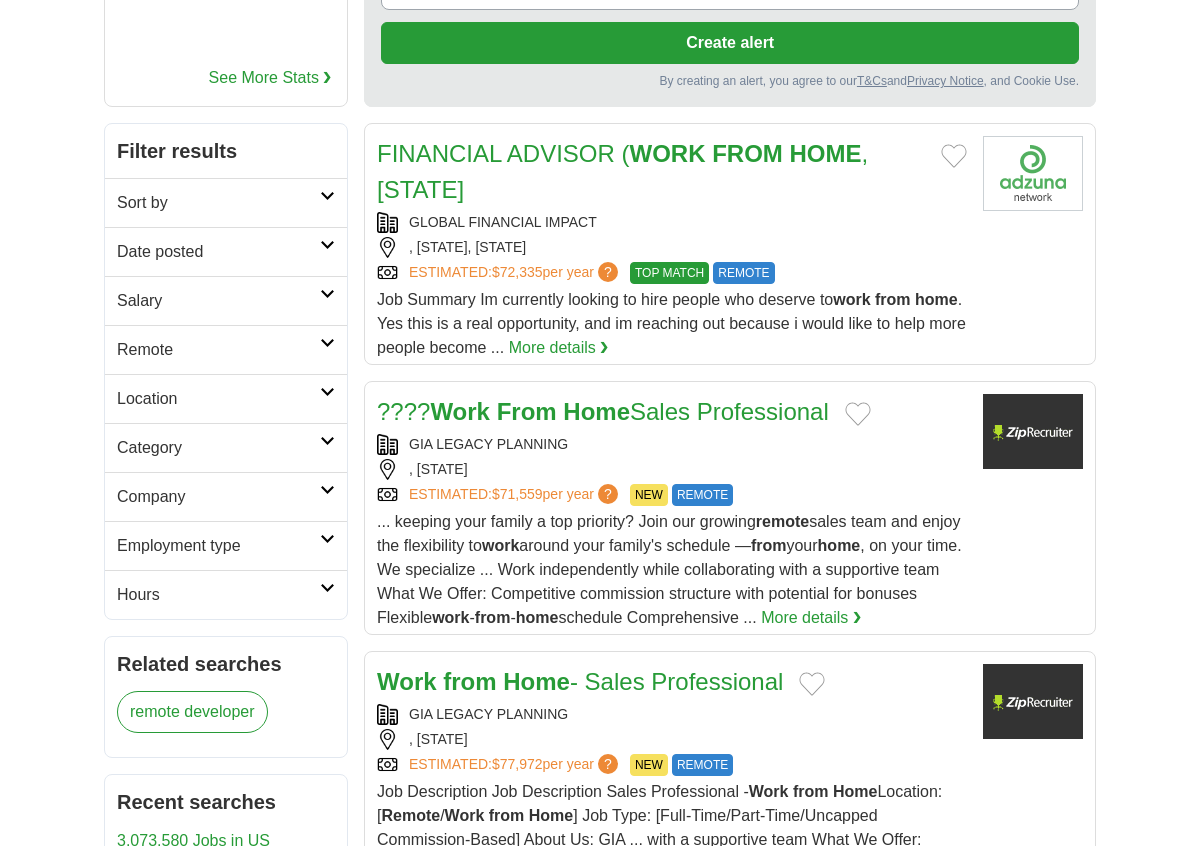 click on "remote developer" at bounding box center (192, 712) 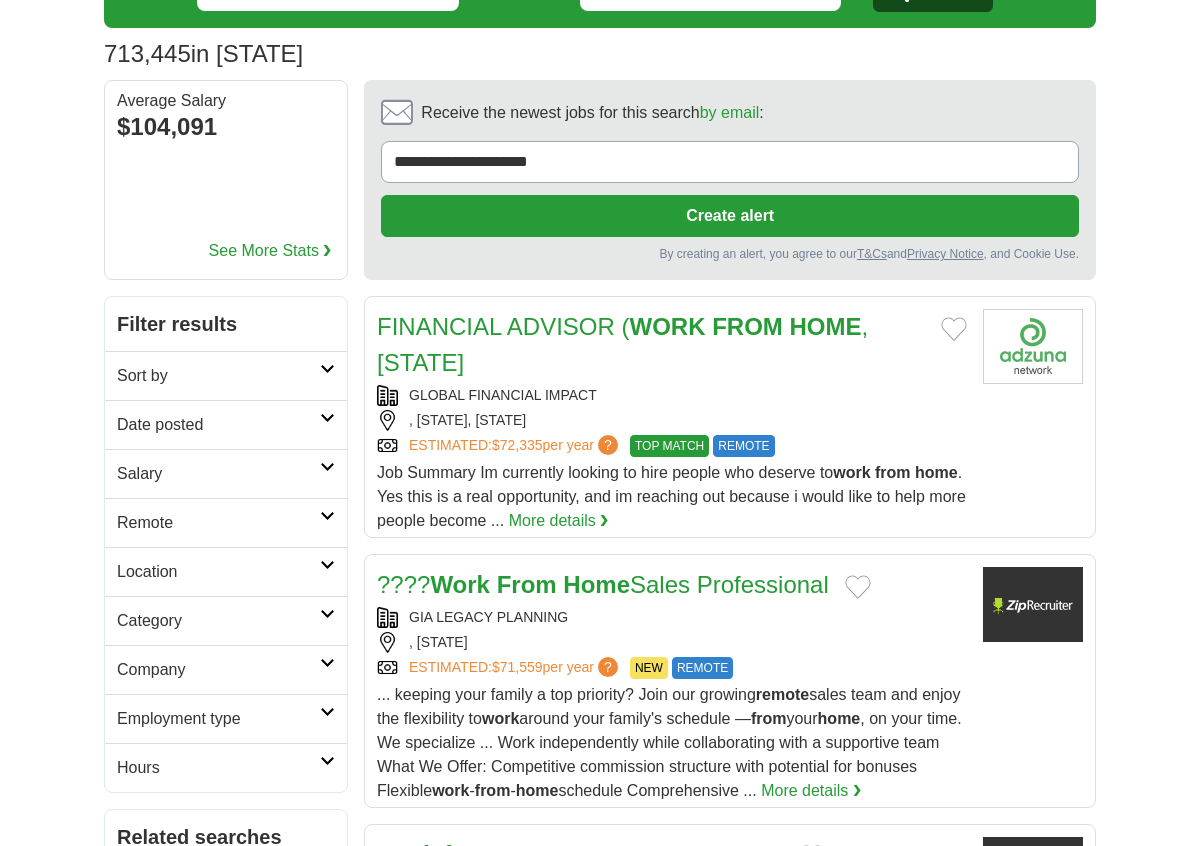 scroll, scrollTop: 112, scrollLeft: 0, axis: vertical 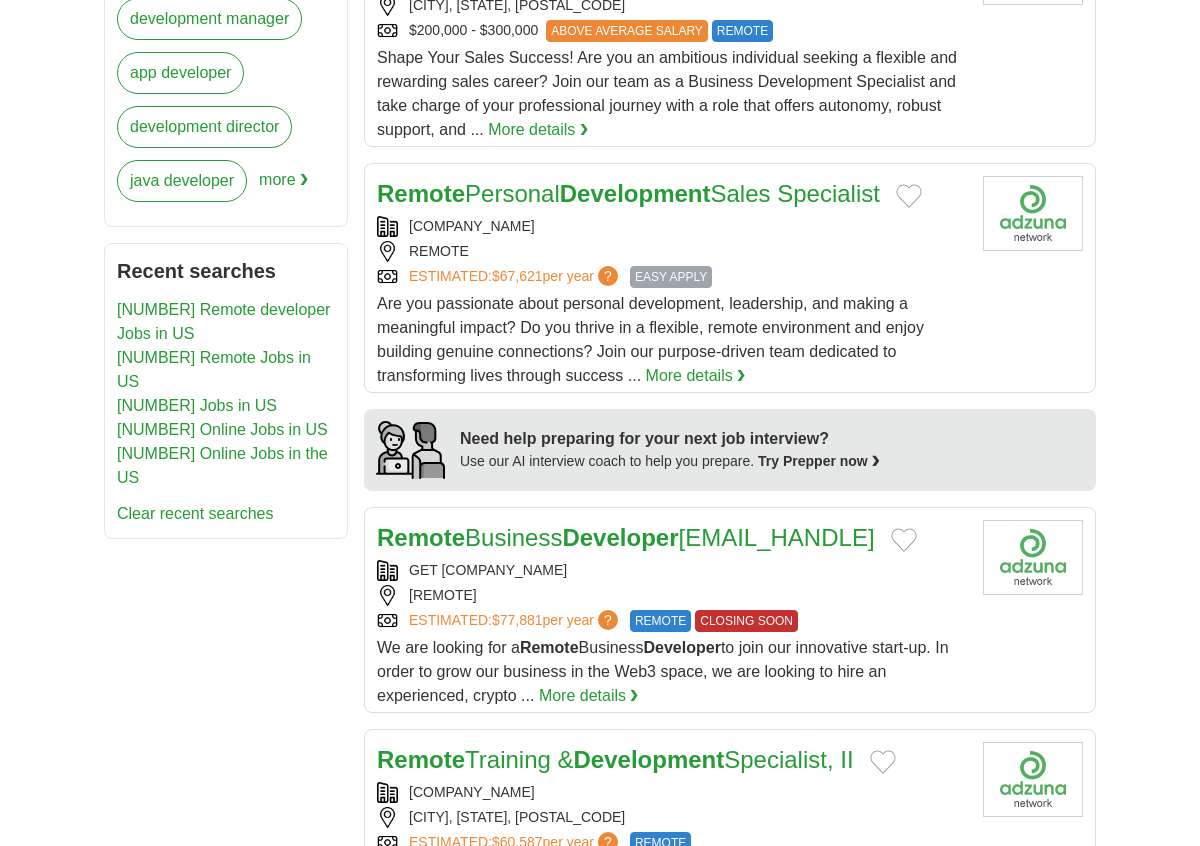 click on "More details ❯" at bounding box center (696, 376) 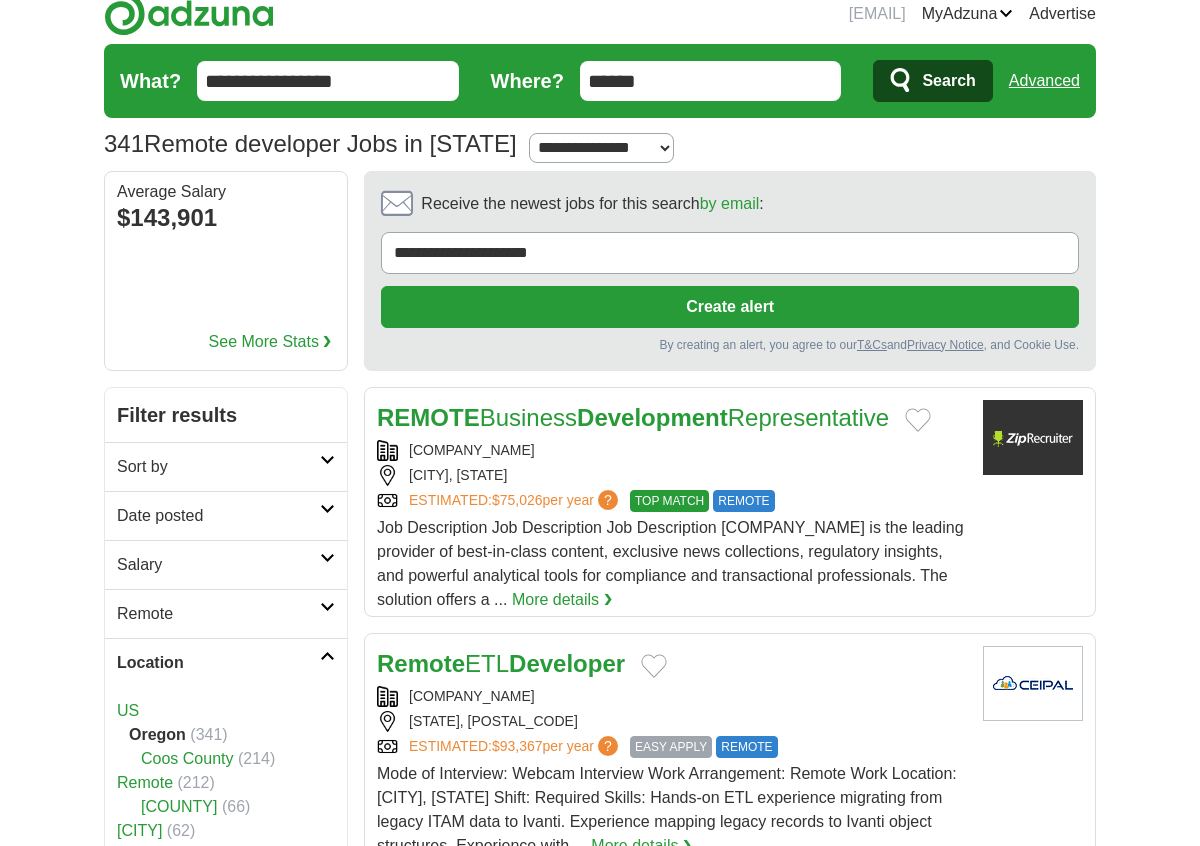 scroll, scrollTop: 0, scrollLeft: 0, axis: both 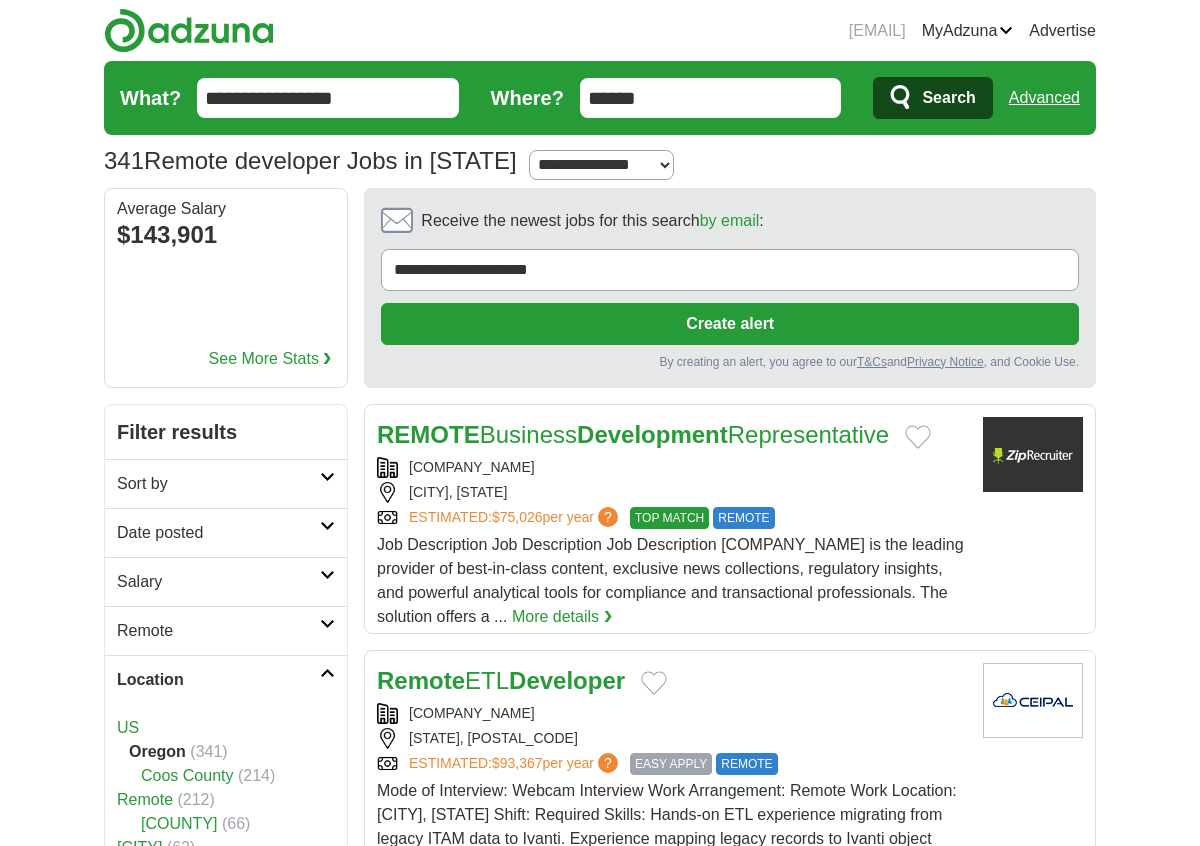 click on "**********" at bounding box center [328, 98] 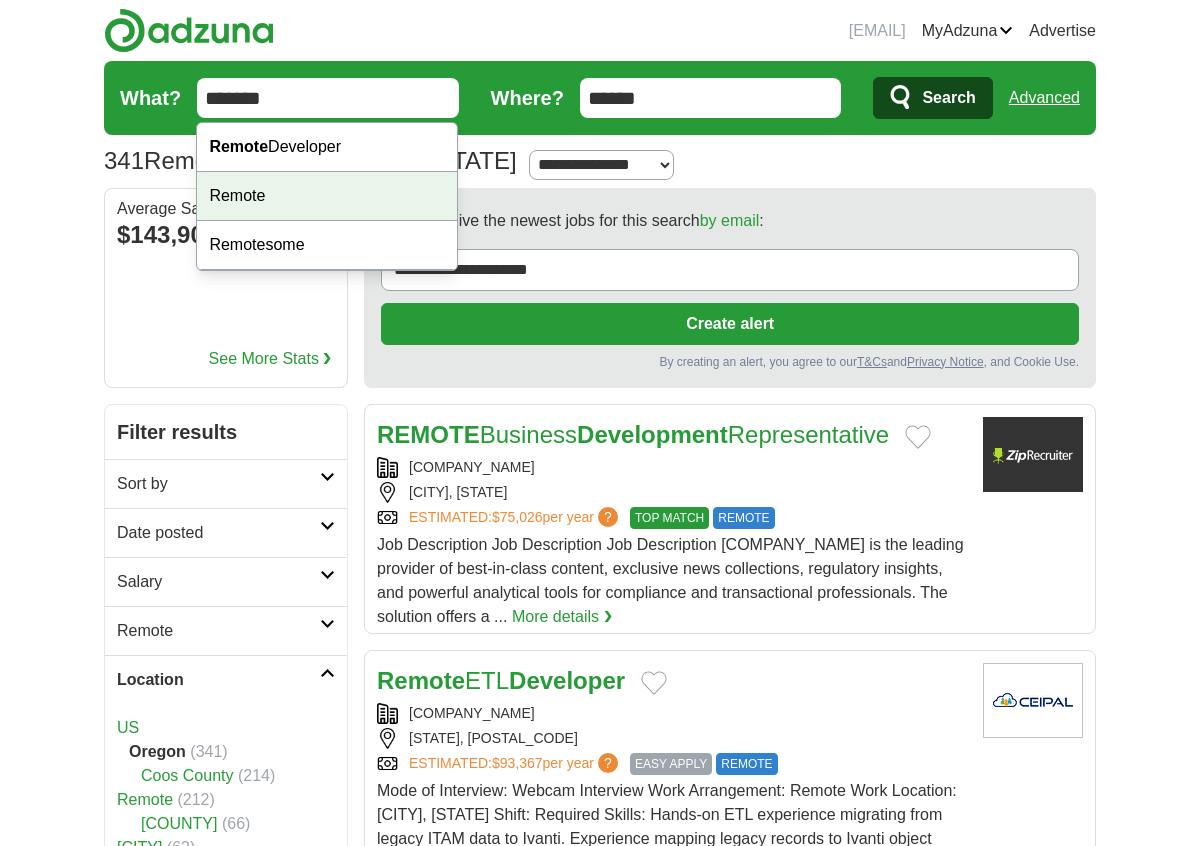 click on "Remote" at bounding box center [327, 196] 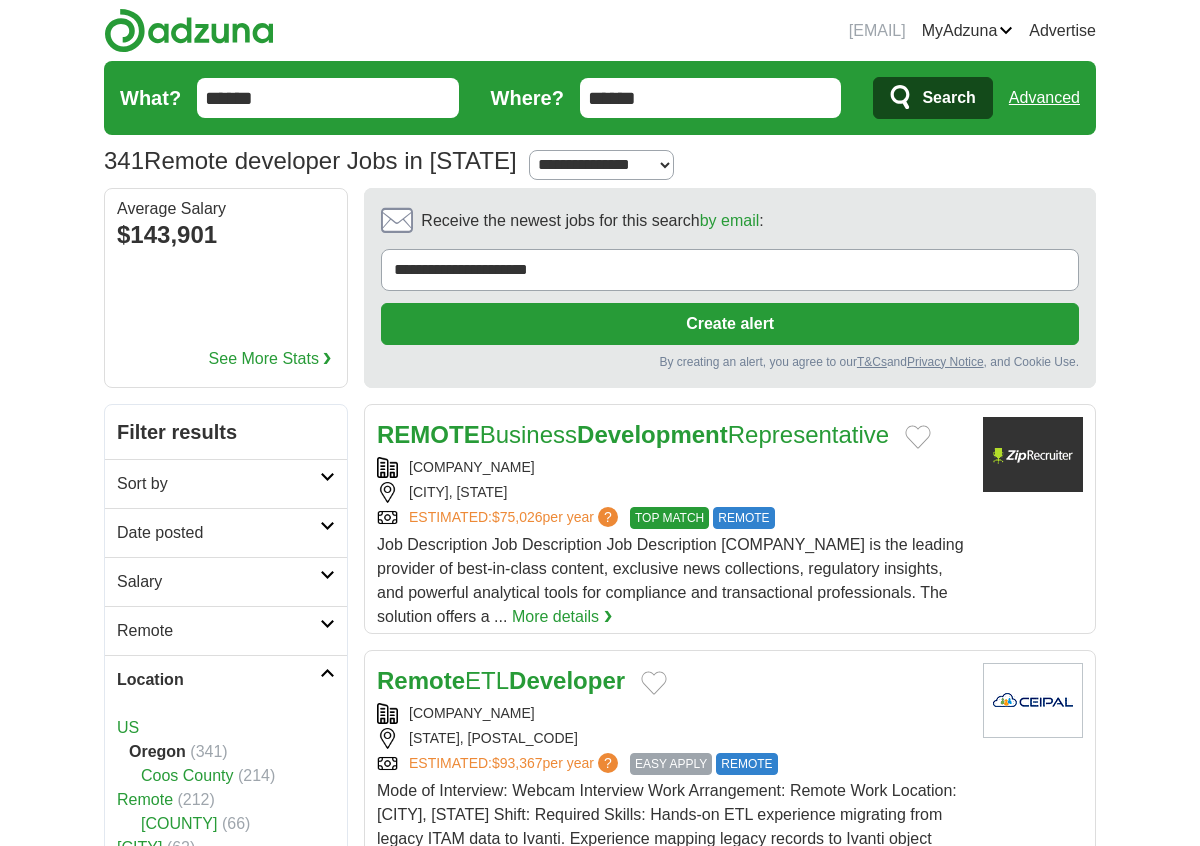click on "******" at bounding box center (328, 98) 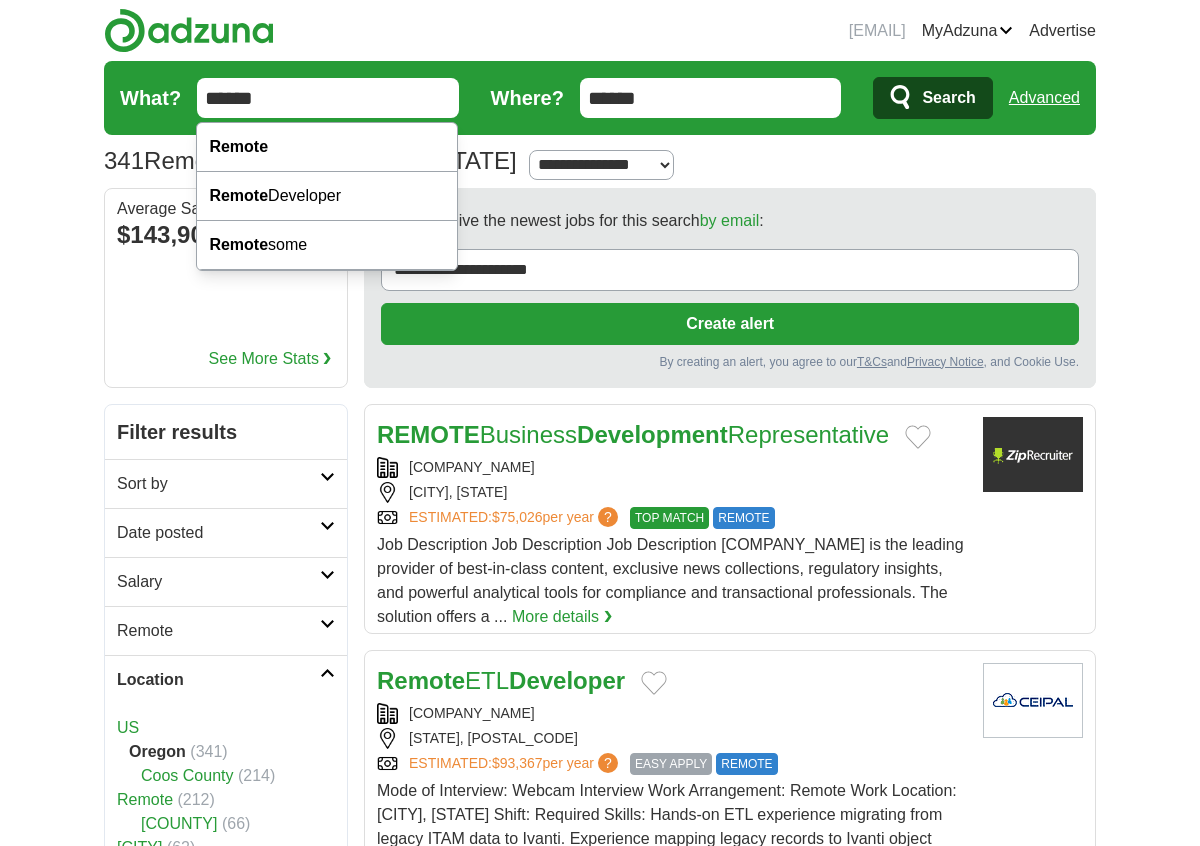 click on "Search" at bounding box center [932, 98] 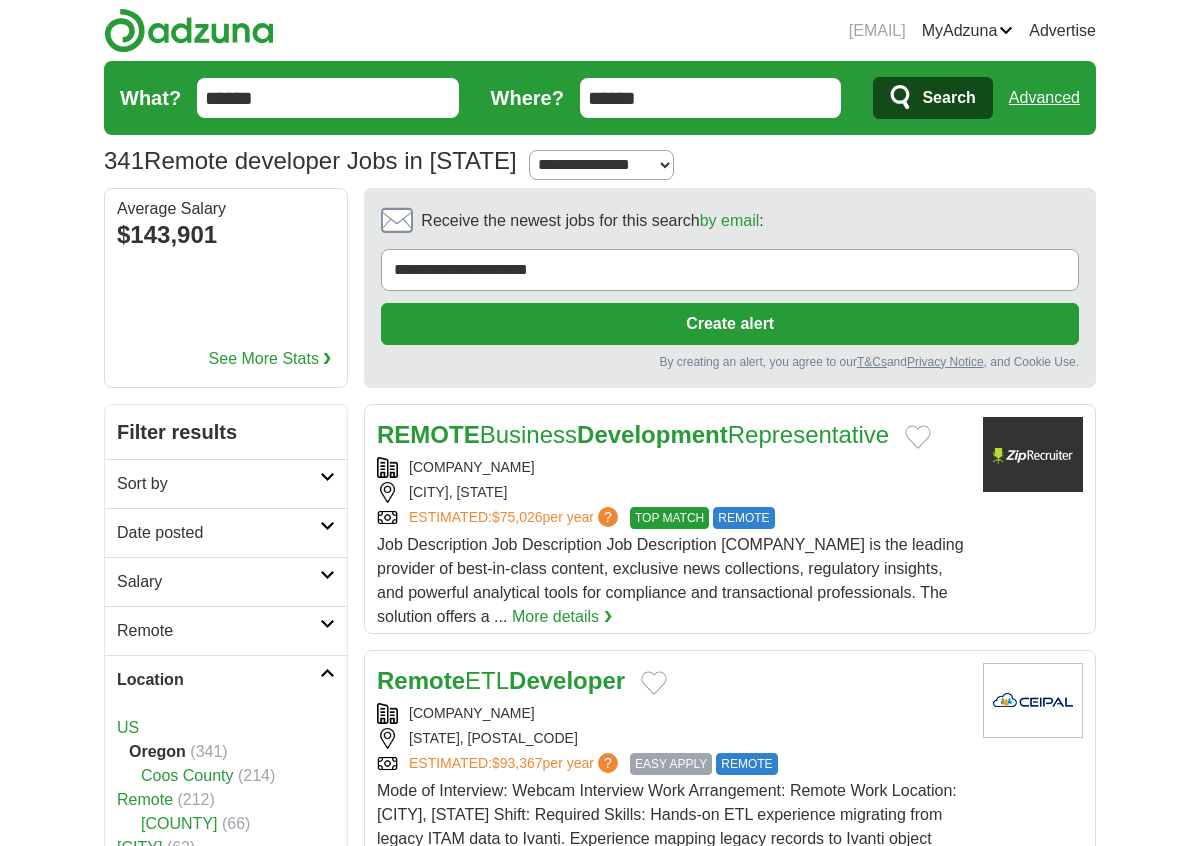 click on "Search" at bounding box center (932, 98) 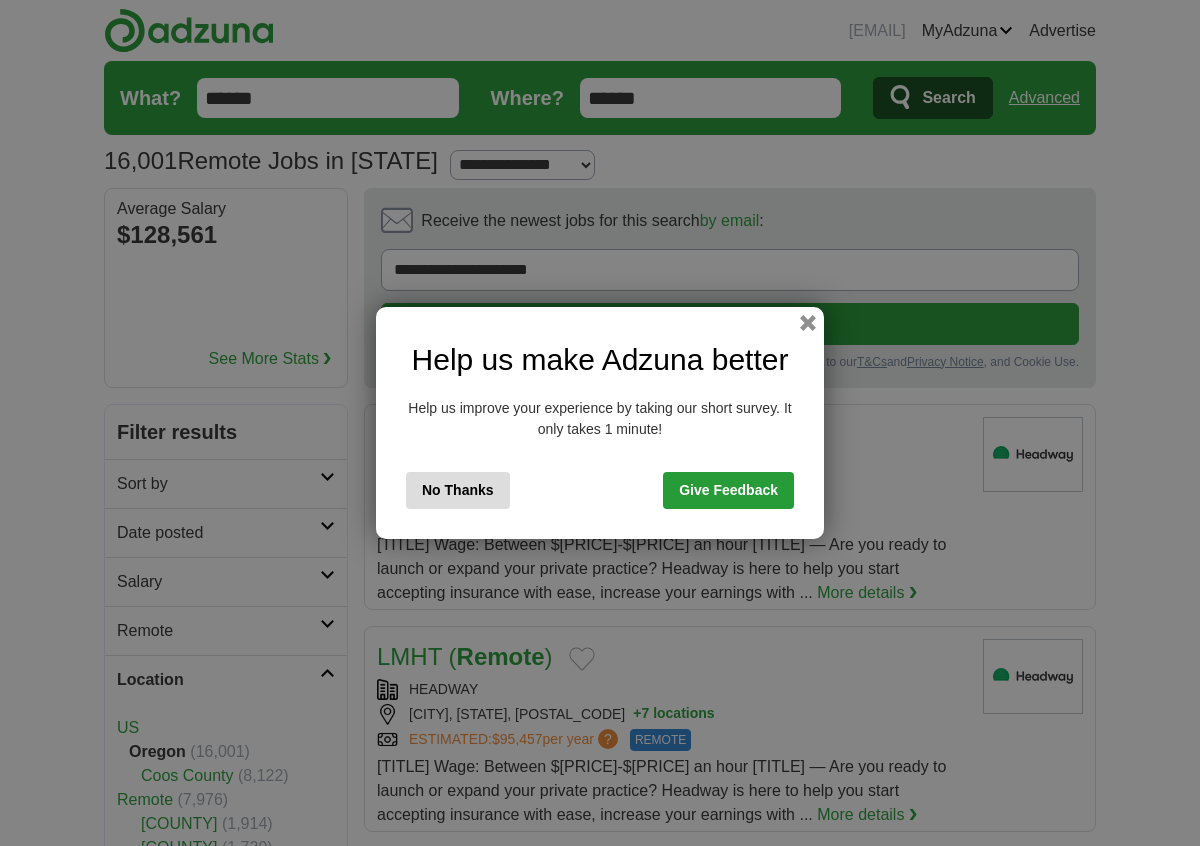 scroll, scrollTop: 0, scrollLeft: 0, axis: both 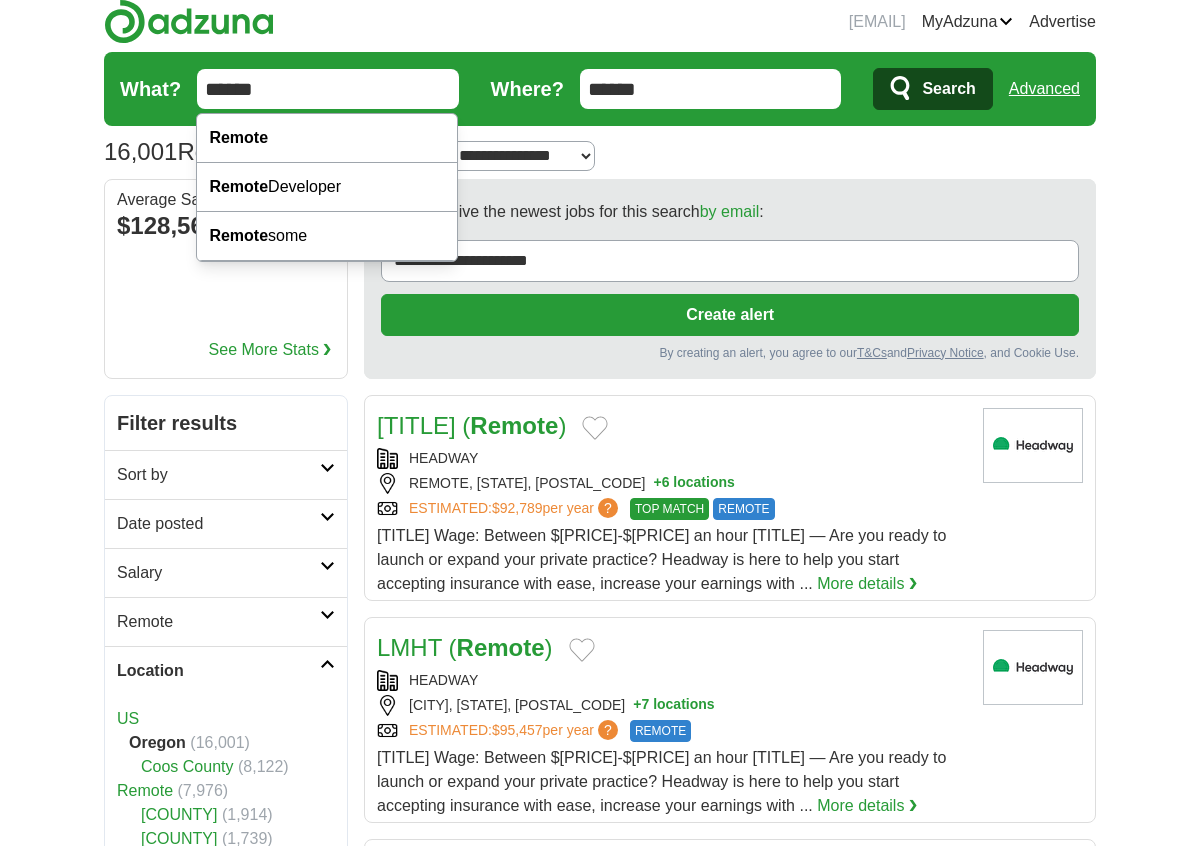 click on "******" at bounding box center [328, 89] 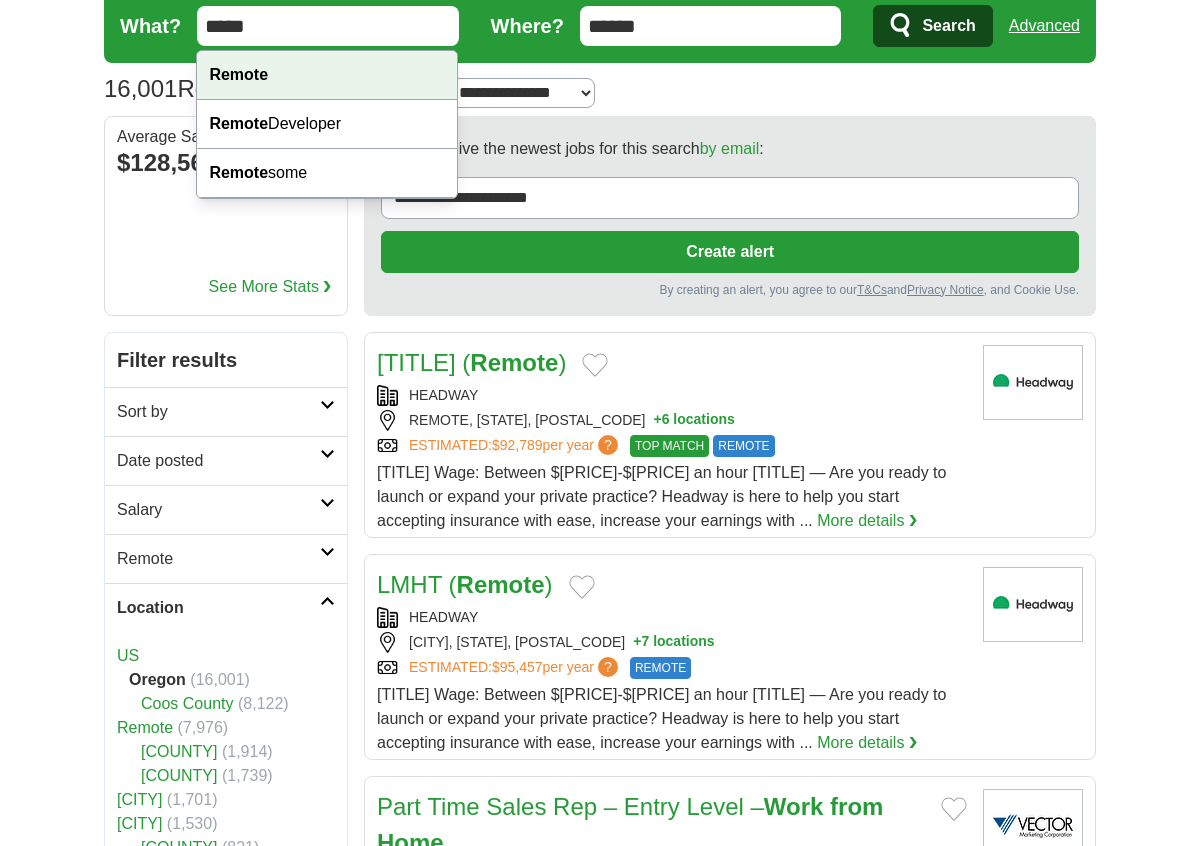 scroll, scrollTop: 73, scrollLeft: 0, axis: vertical 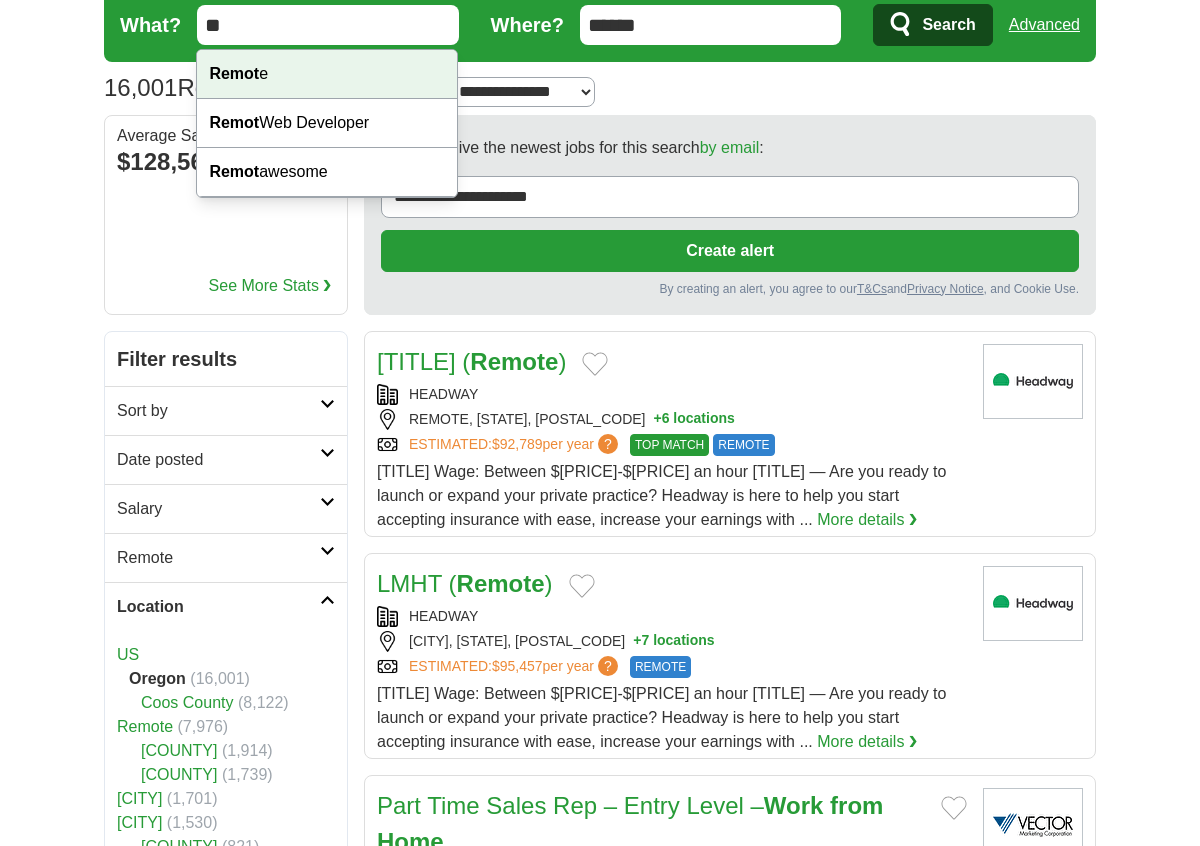 type on "*" 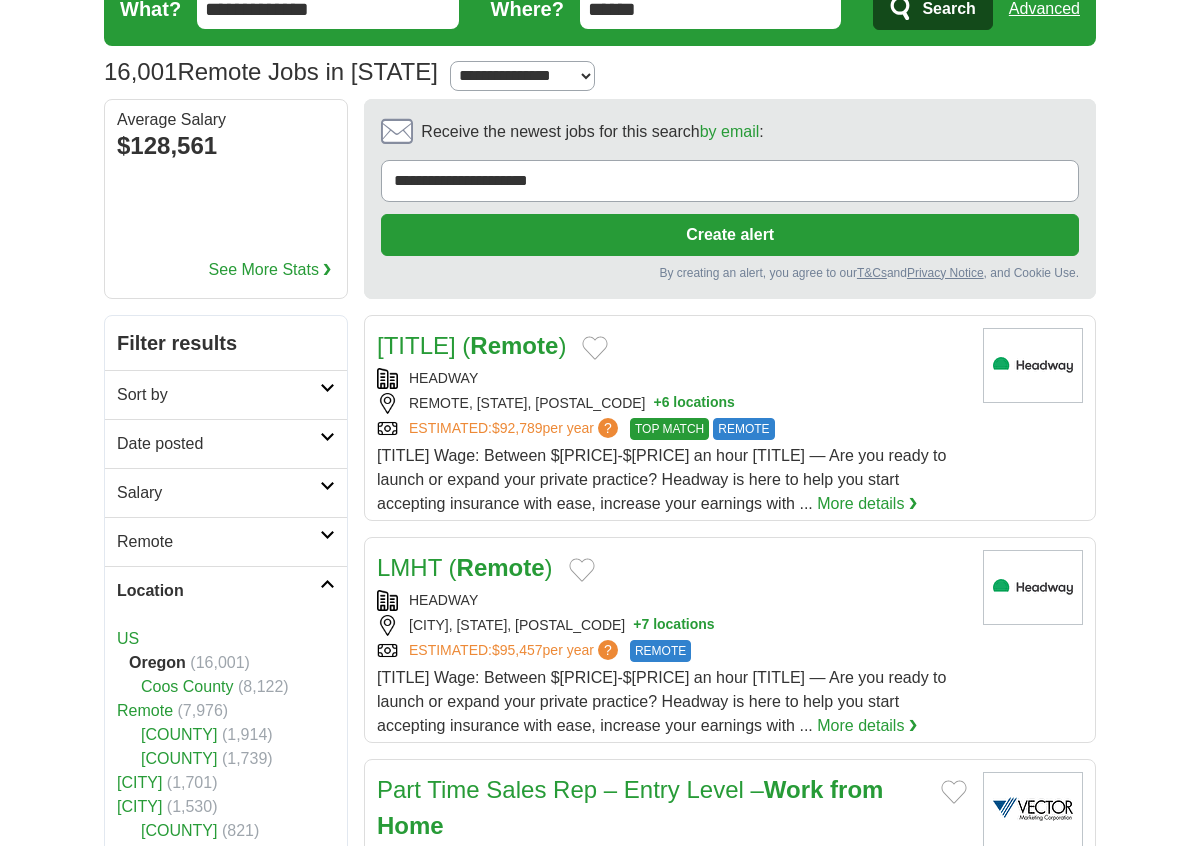 scroll, scrollTop: 93, scrollLeft: 0, axis: vertical 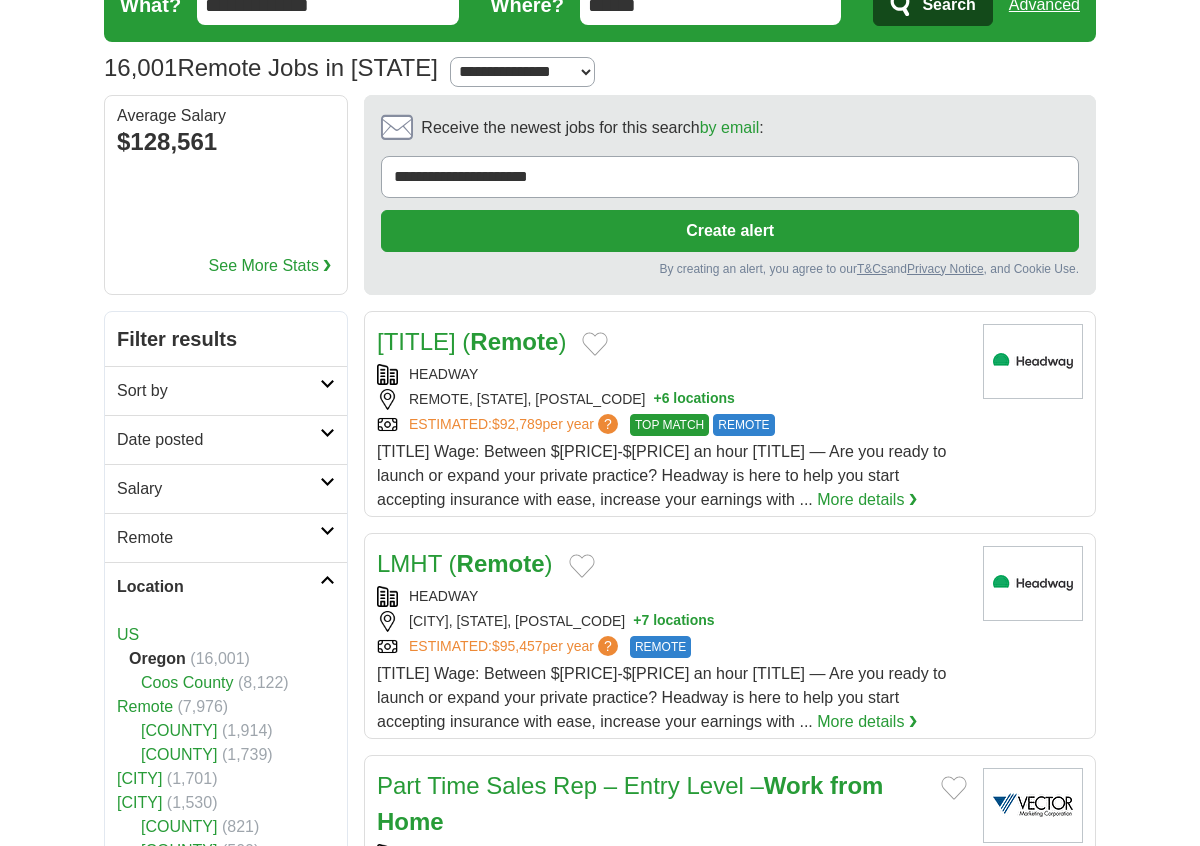 type on "**********" 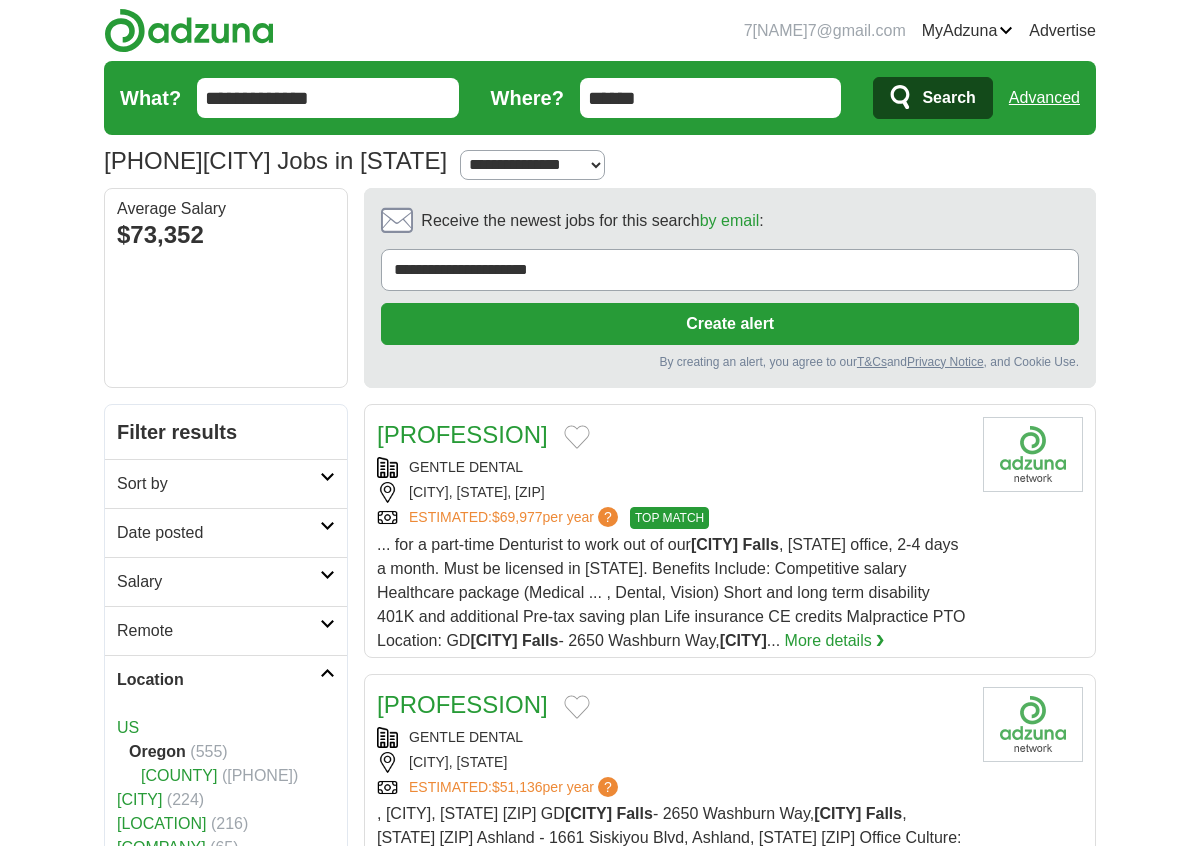 scroll, scrollTop: 0, scrollLeft: 0, axis: both 